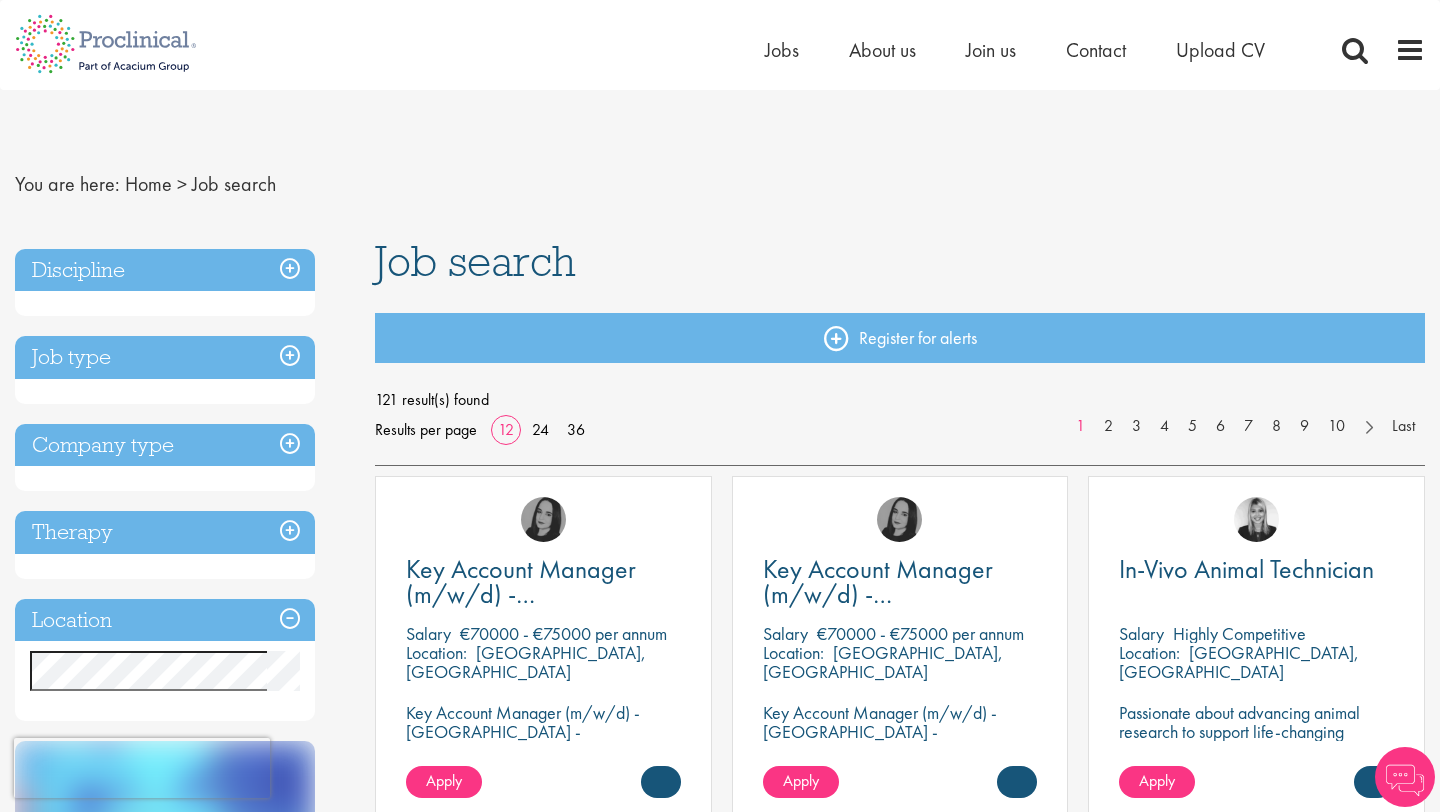 scroll, scrollTop: 0, scrollLeft: 0, axis: both 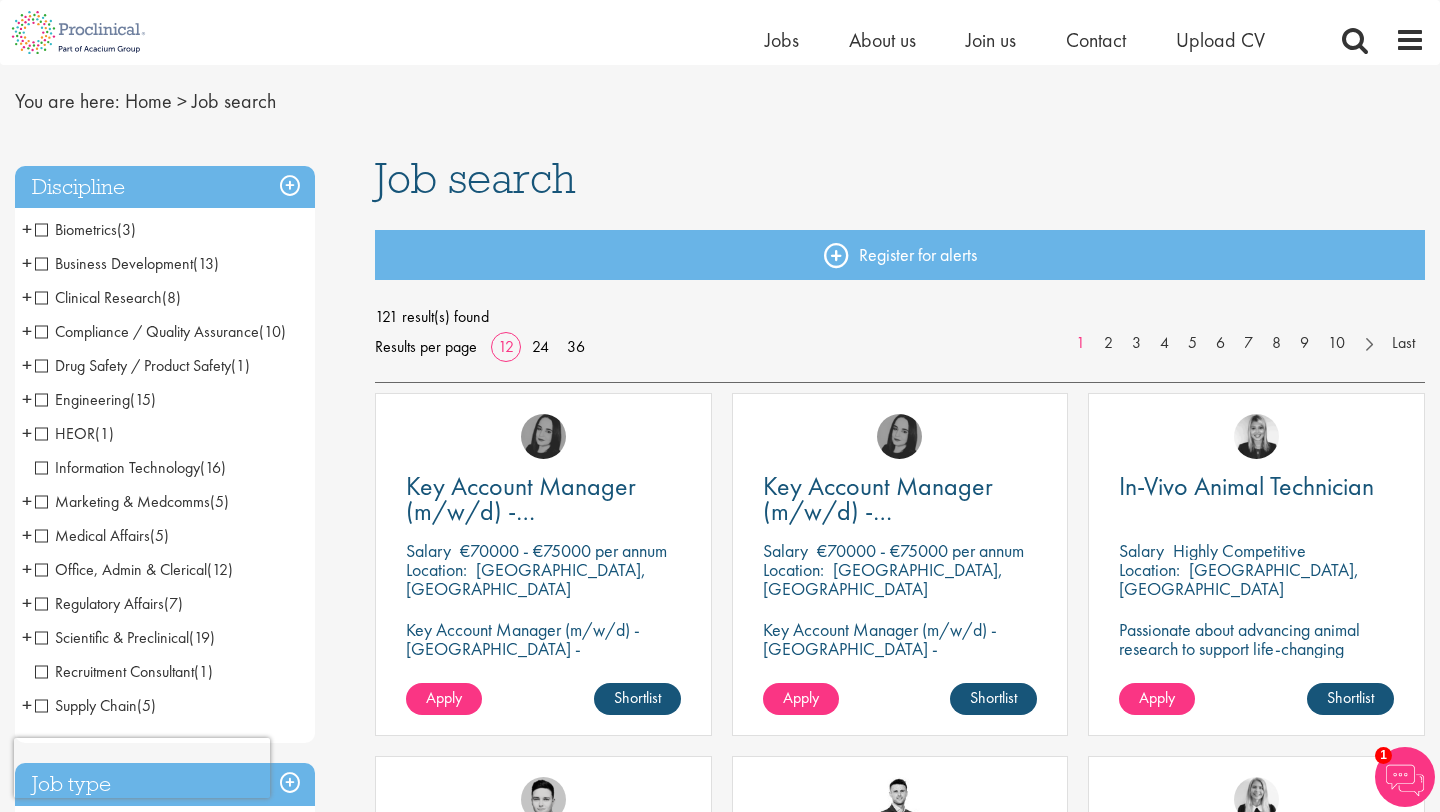 click on "Clinical Research" at bounding box center [98, 297] 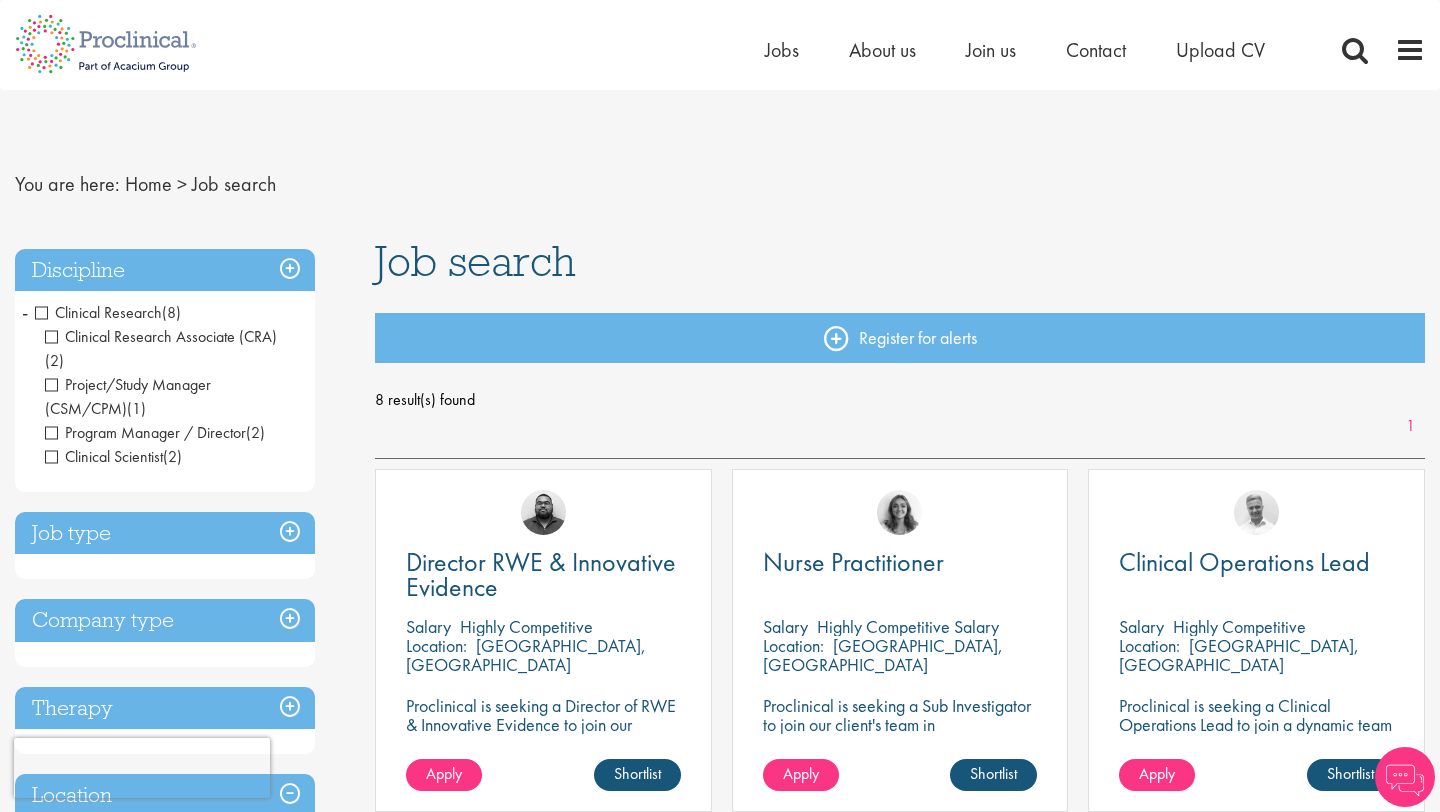 scroll, scrollTop: 0, scrollLeft: 0, axis: both 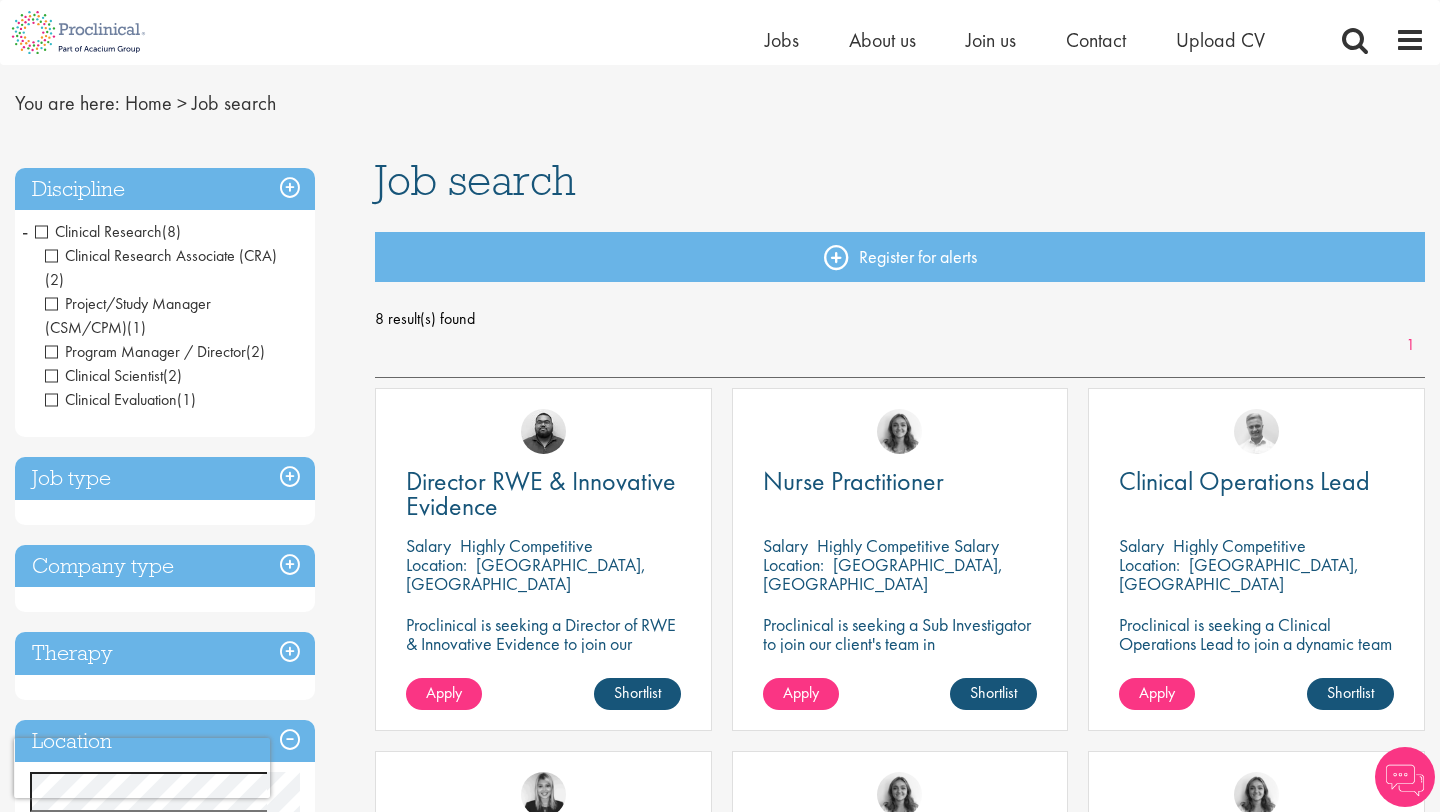 click on "Job type" at bounding box center [165, 478] 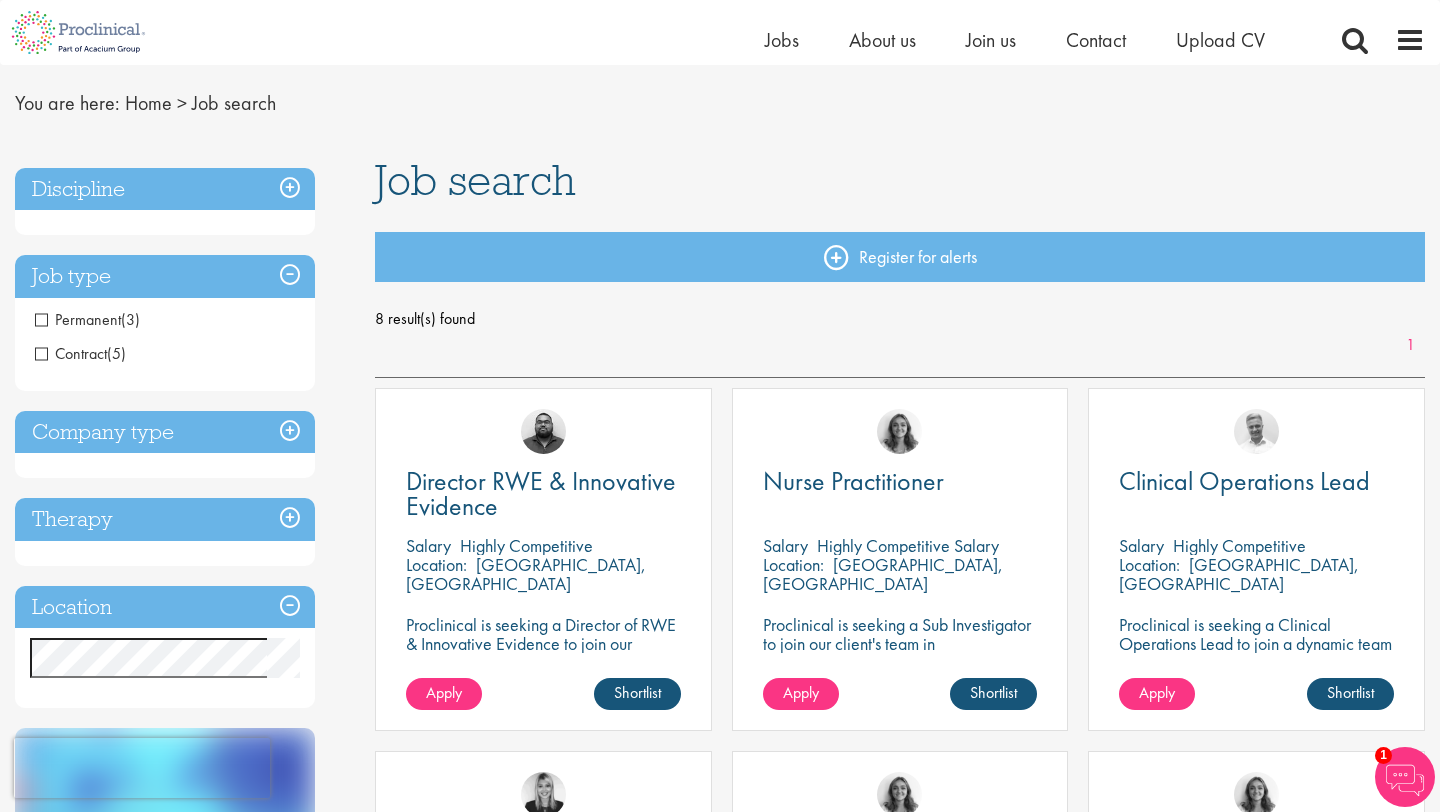 click on "Job type" at bounding box center (165, 276) 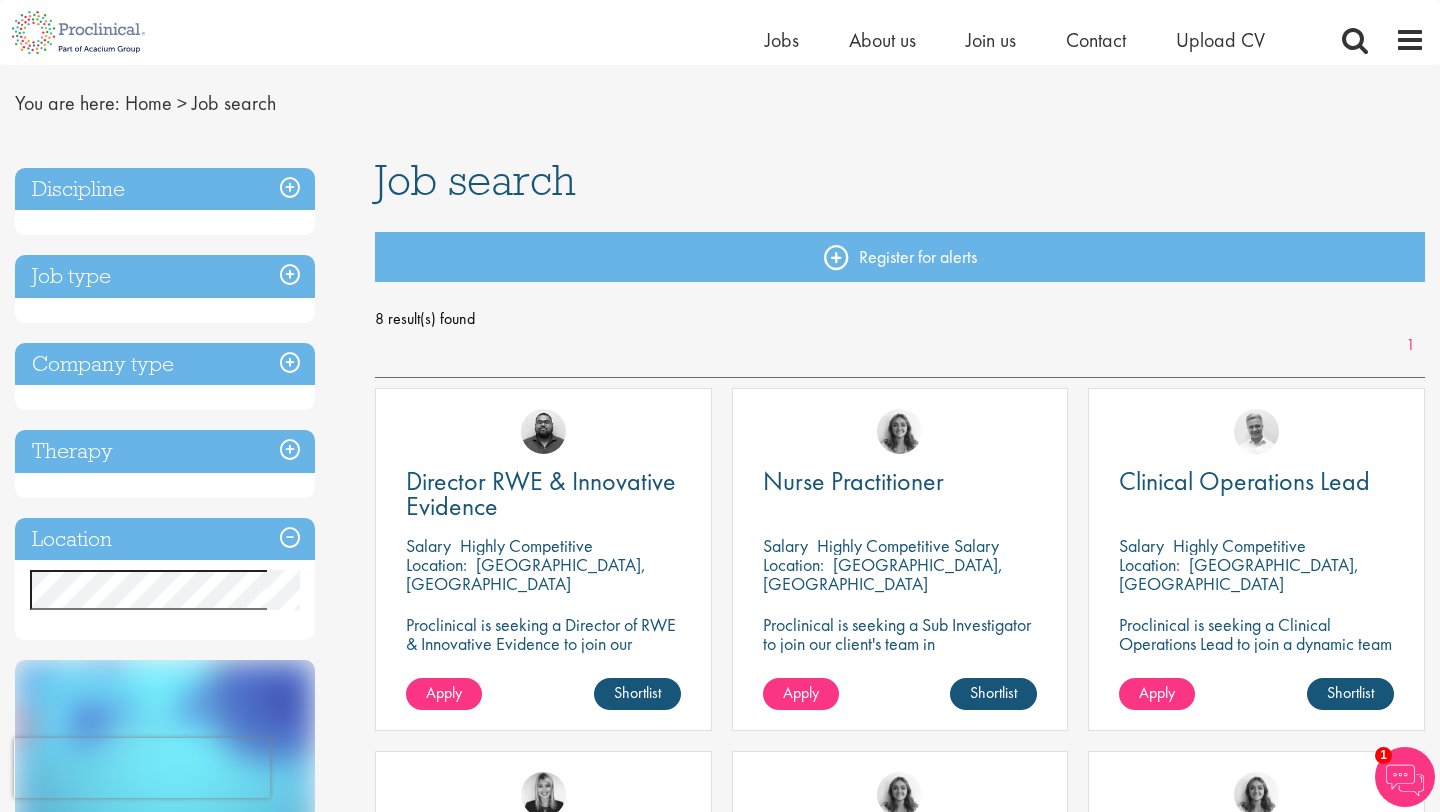 click on "Discipline" at bounding box center [165, 189] 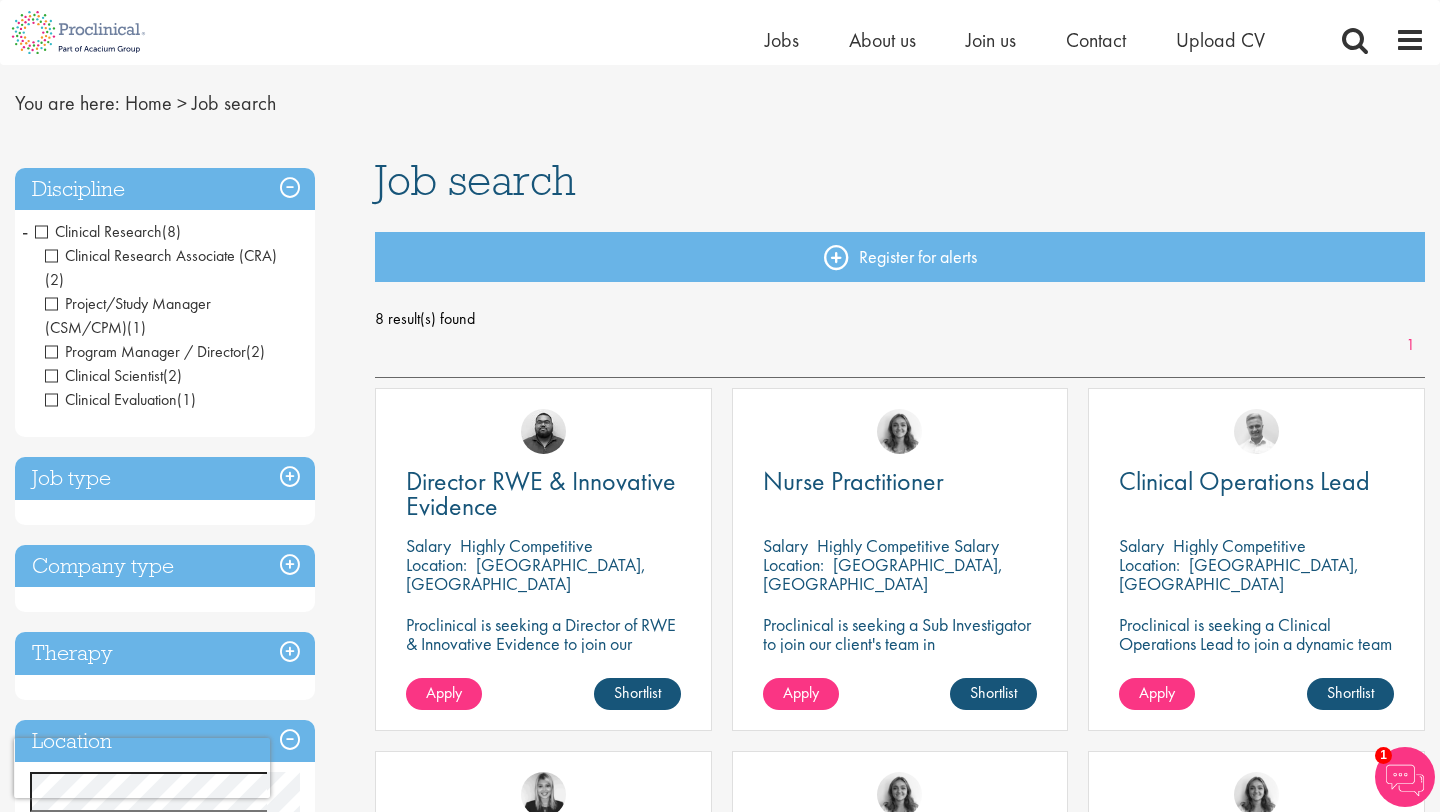 click on "Clinical Research" at bounding box center (98, 231) 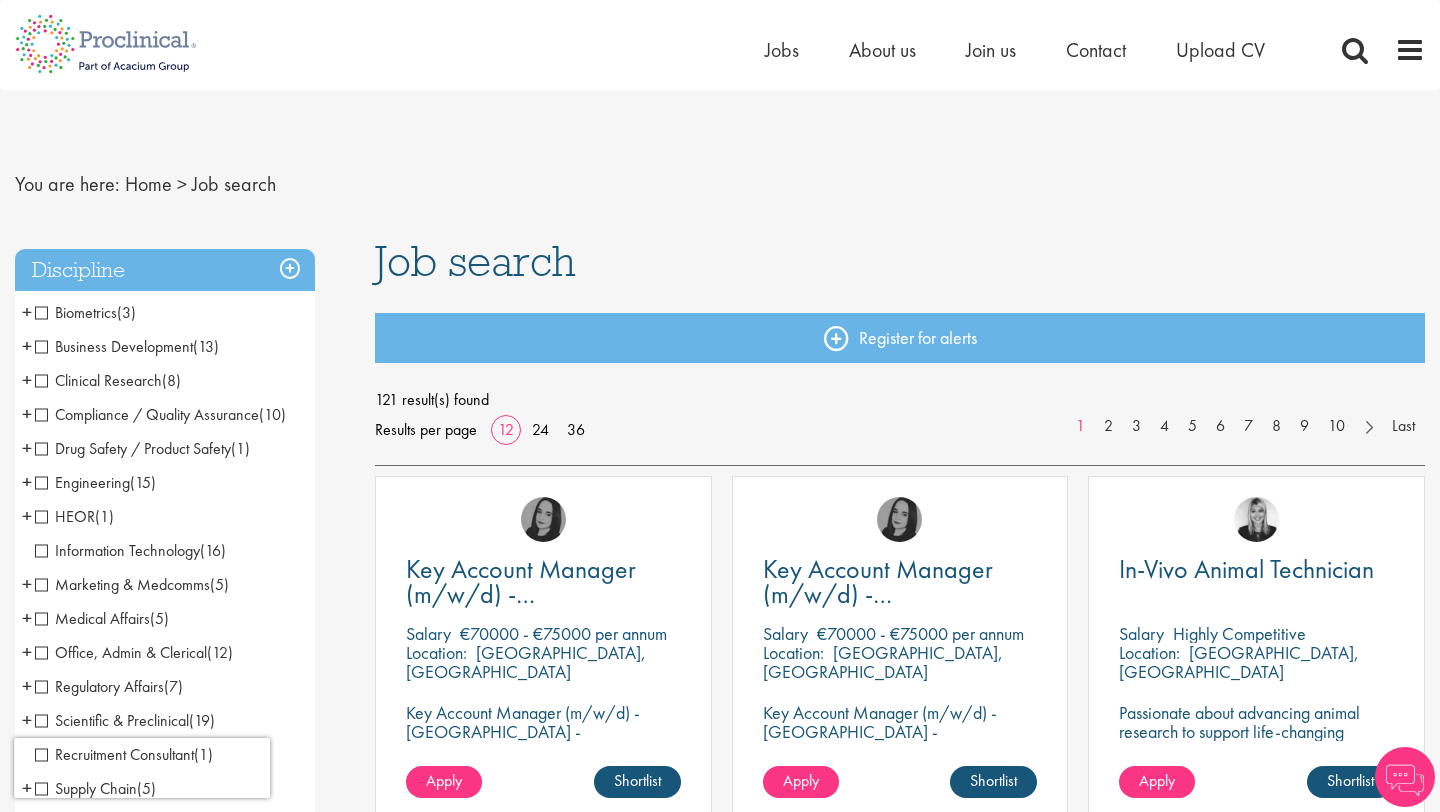 scroll, scrollTop: 0, scrollLeft: 0, axis: both 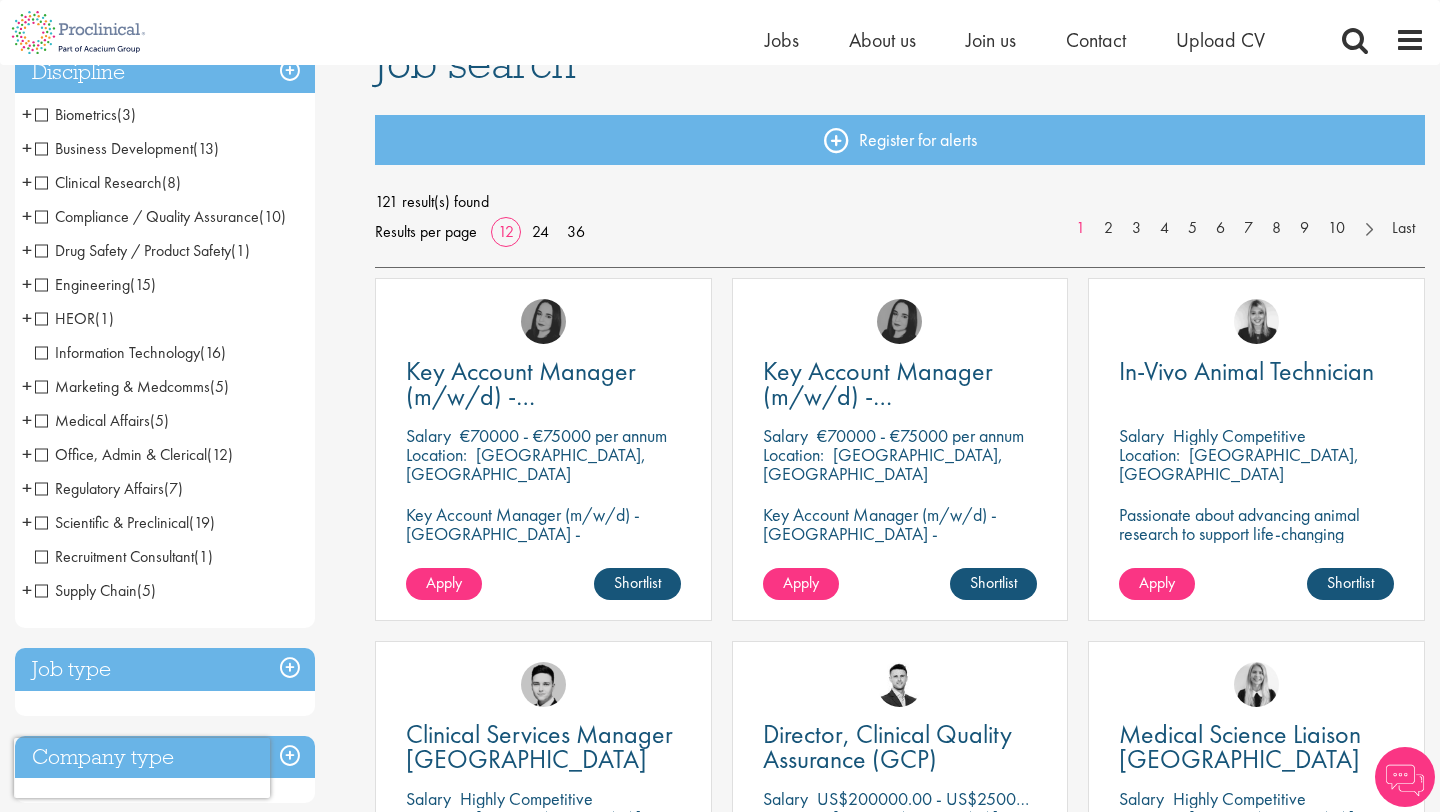 click on "Regulatory Affairs" at bounding box center (99, 488) 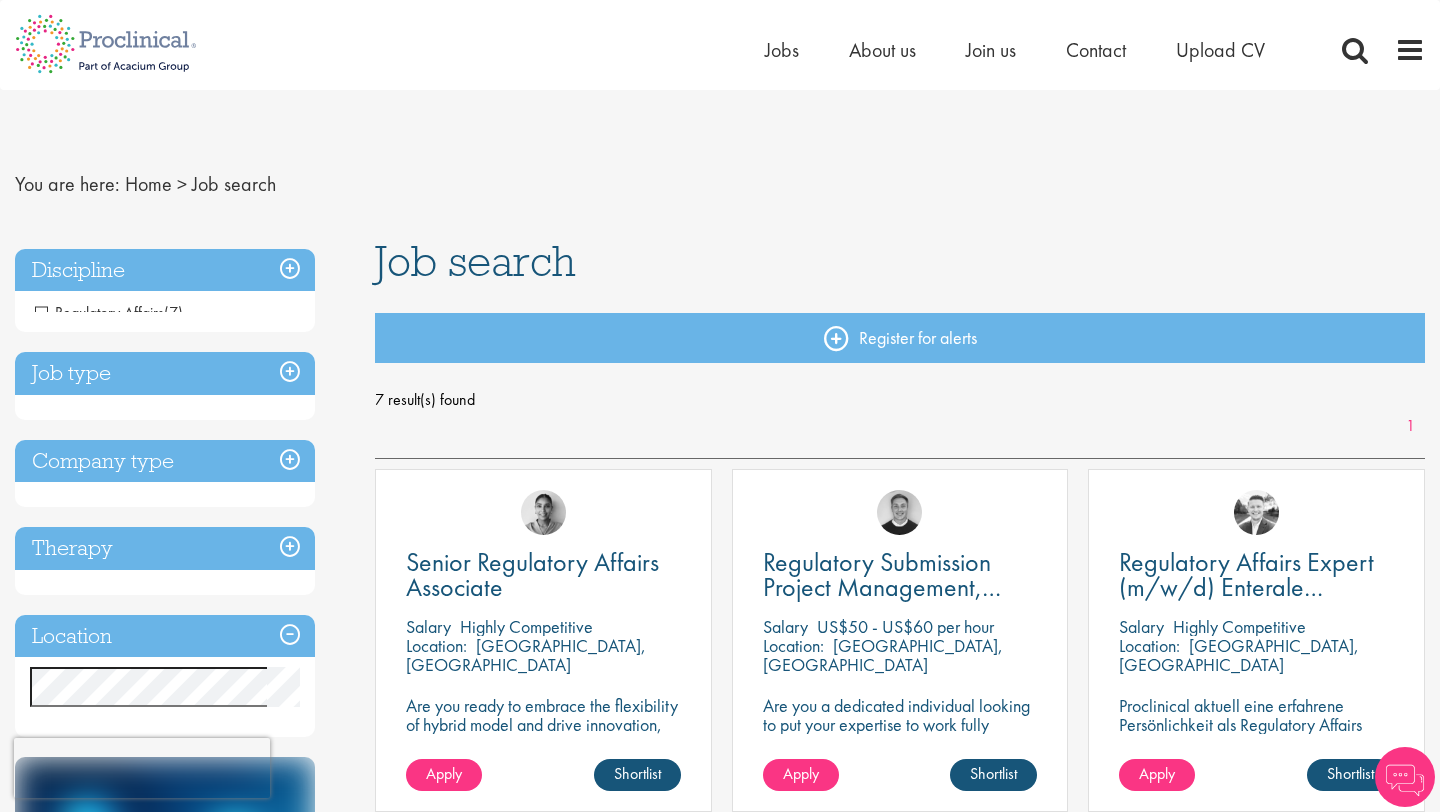 scroll, scrollTop: 0, scrollLeft: 0, axis: both 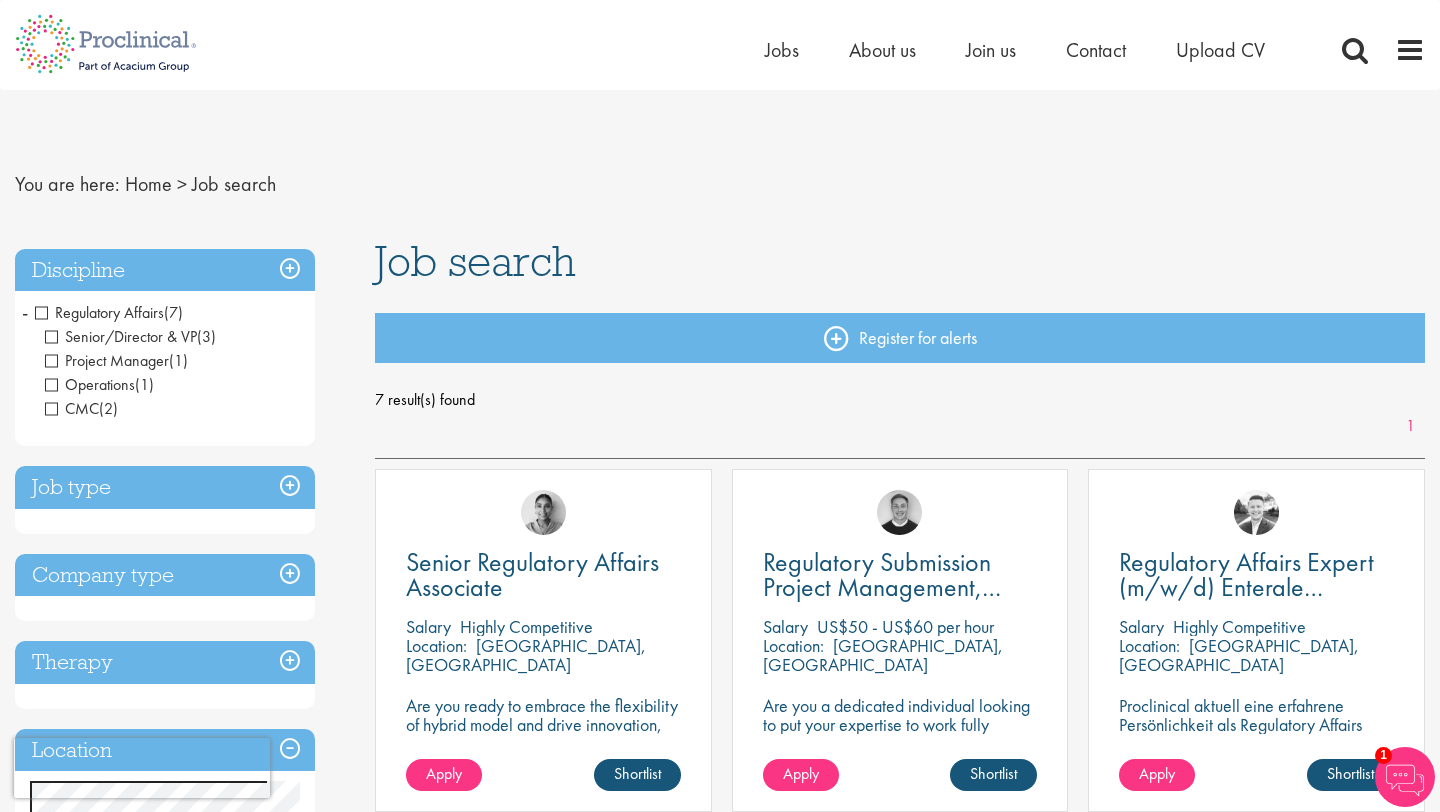click on "Job type" at bounding box center (165, 487) 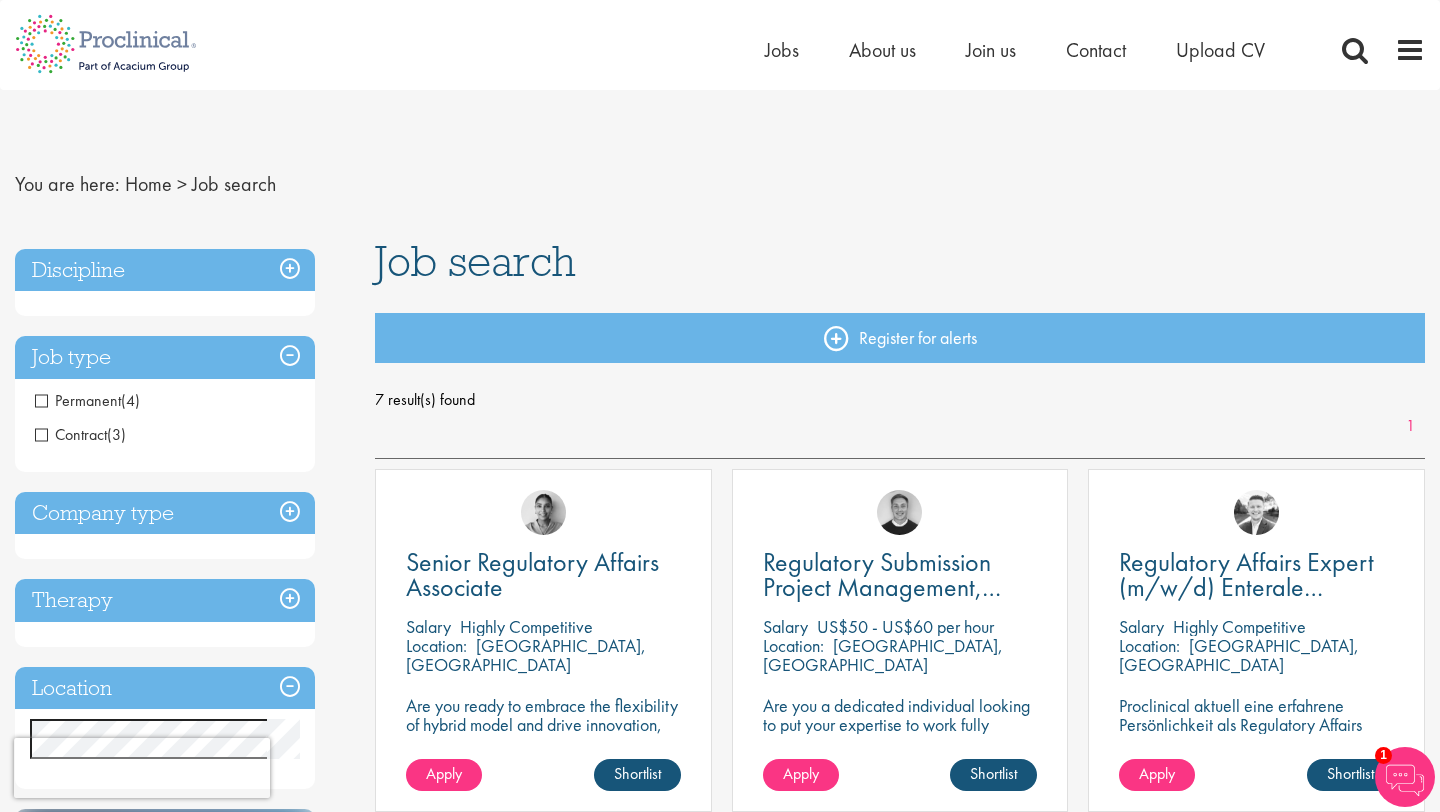 click on "(3)" at bounding box center (116, 434) 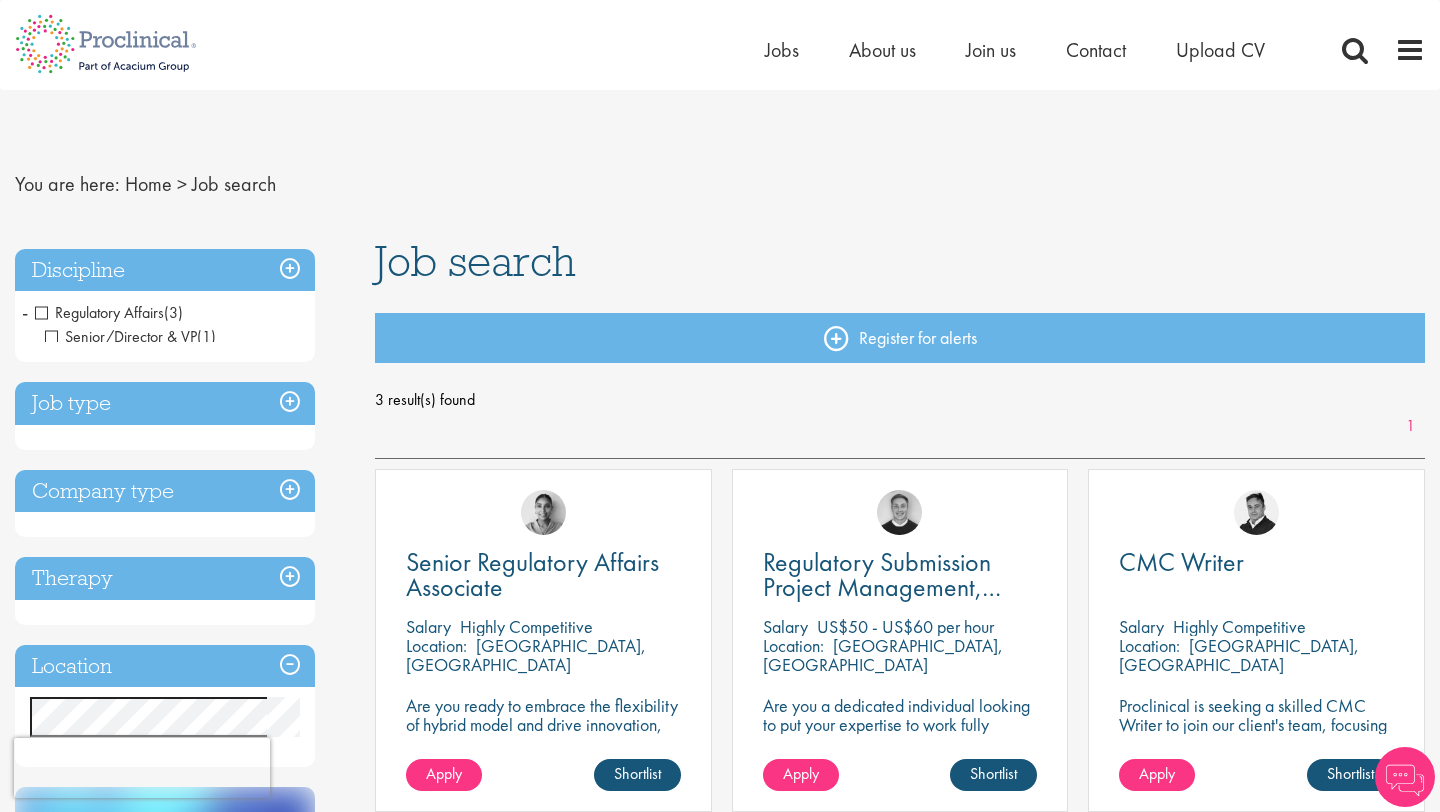 scroll, scrollTop: 0, scrollLeft: 0, axis: both 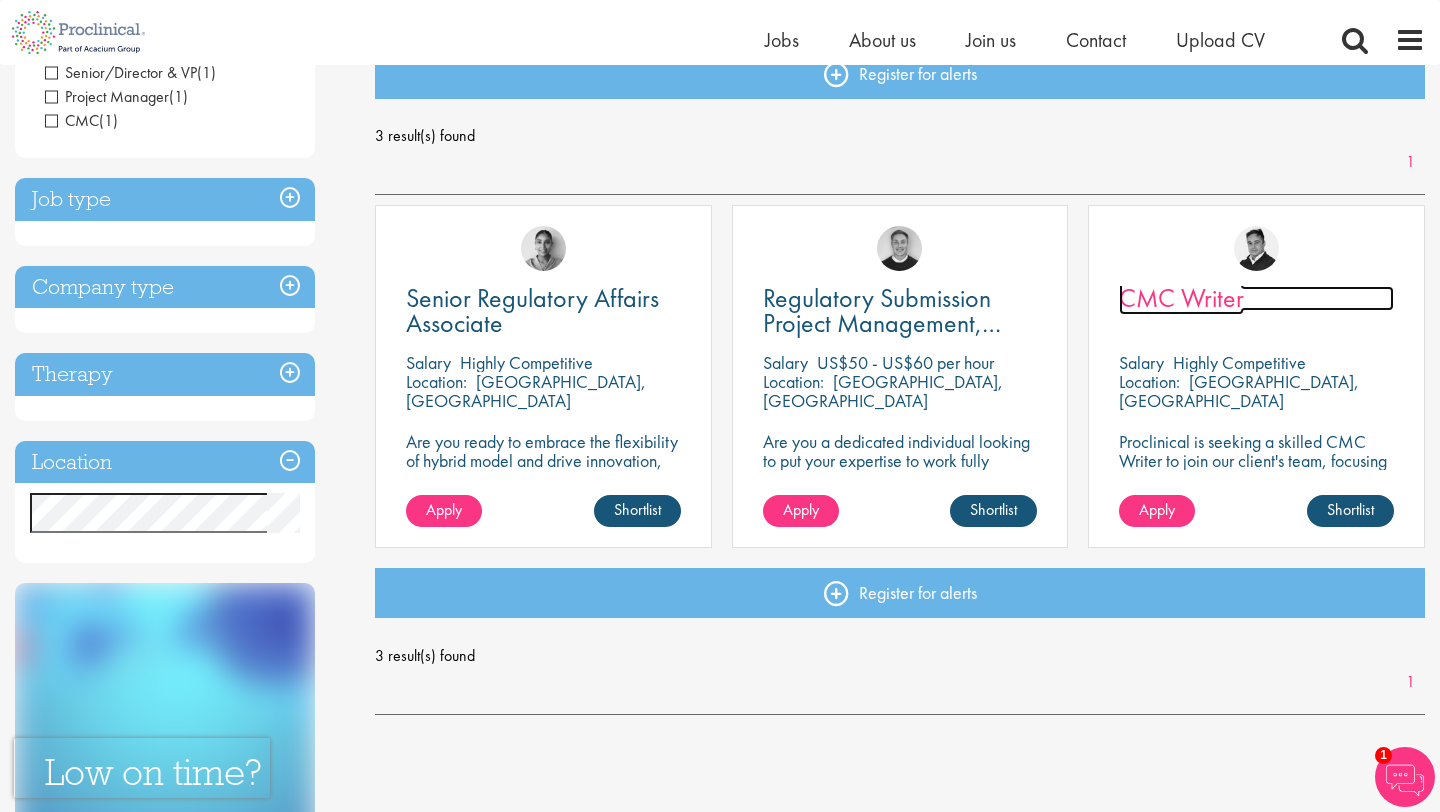 click on "CMC Writer" at bounding box center [1181, 298] 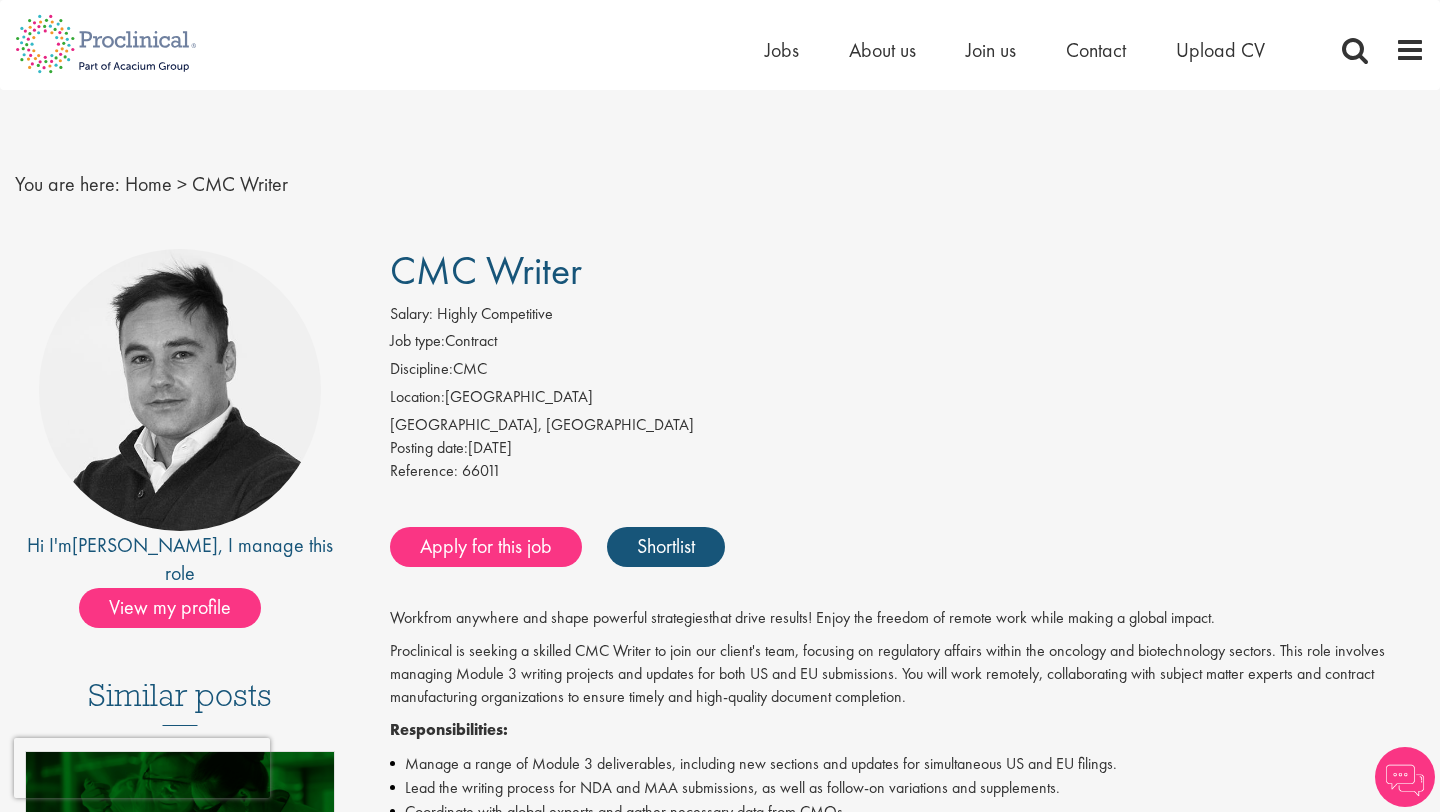 scroll, scrollTop: 0, scrollLeft: 0, axis: both 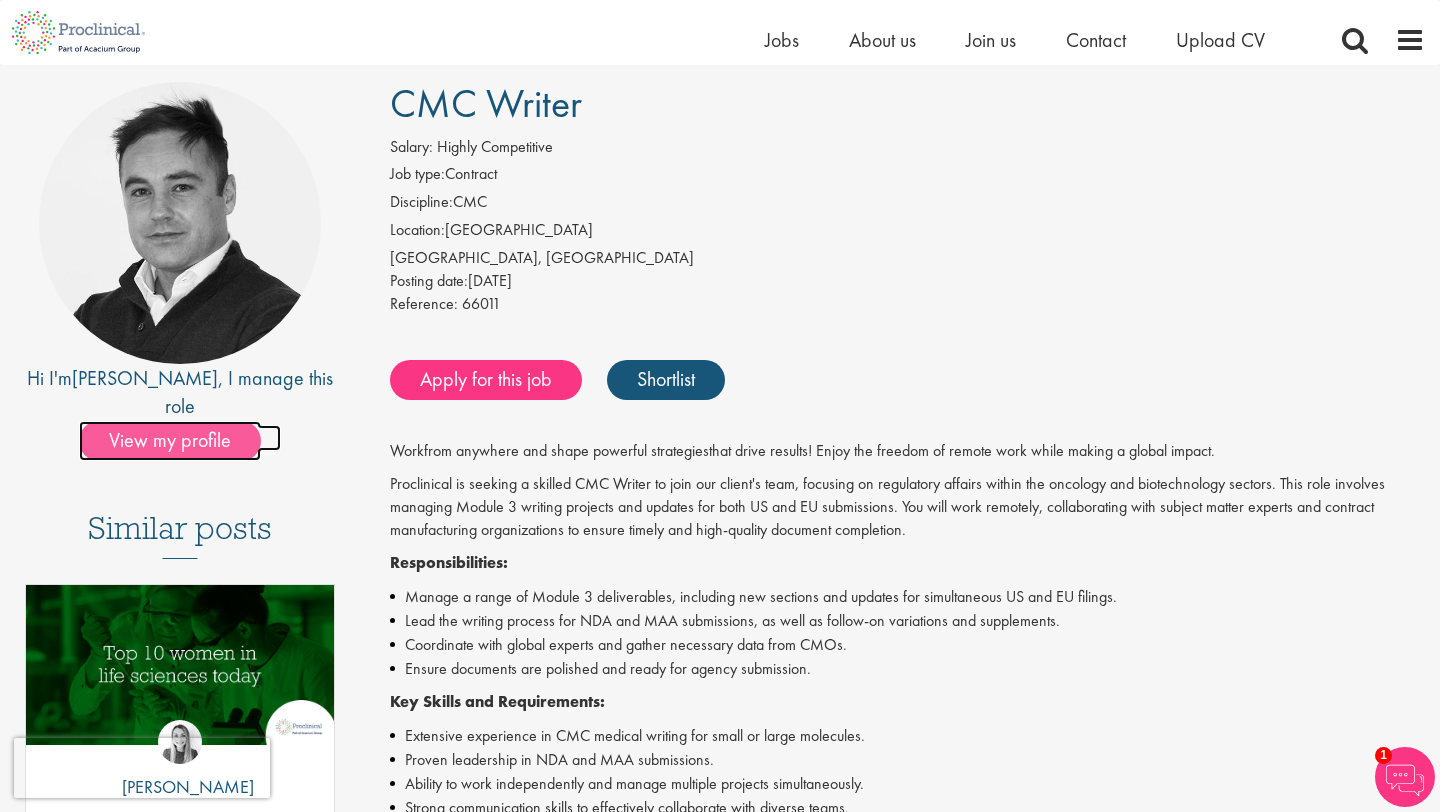 click on "View my profile" at bounding box center (170, 441) 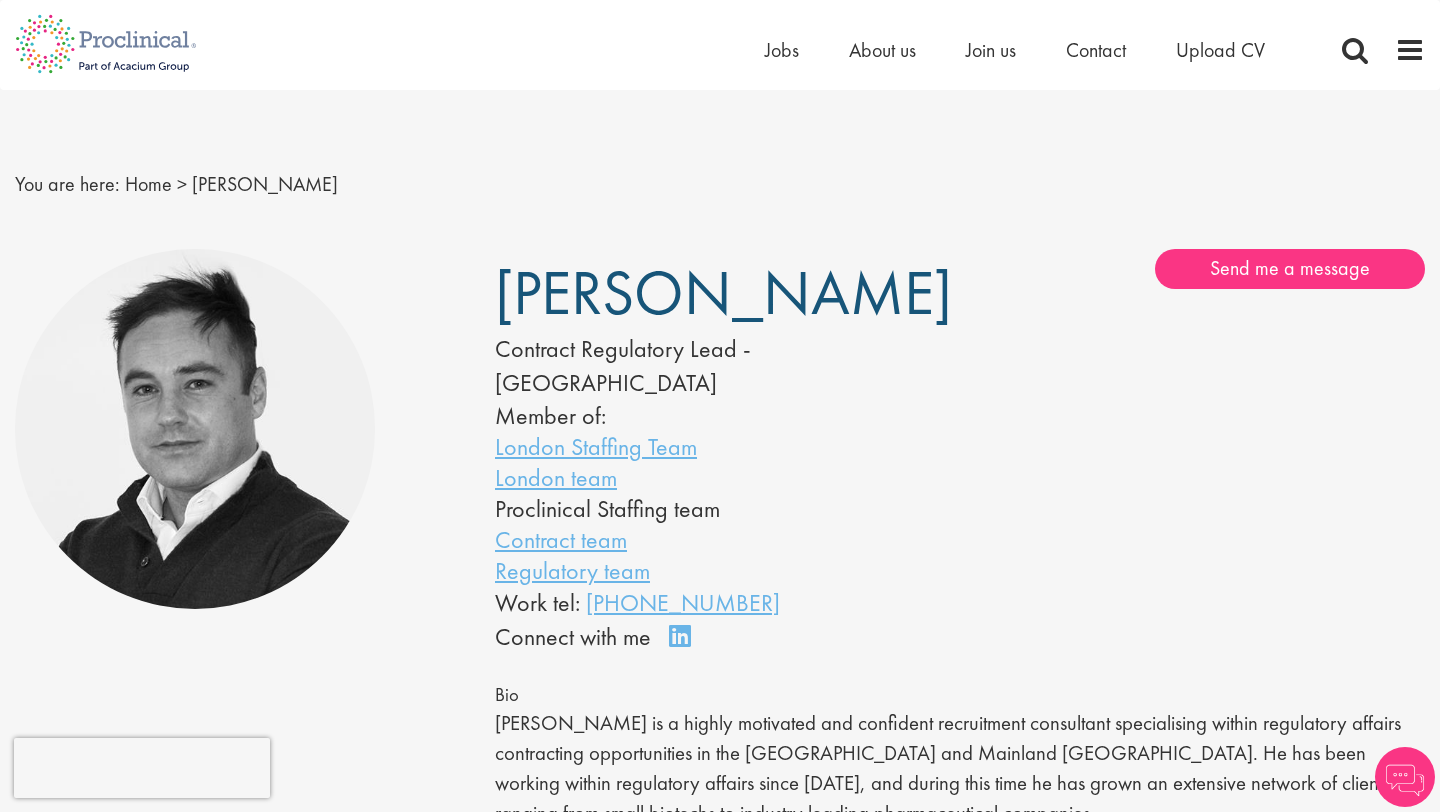 scroll, scrollTop: 0, scrollLeft: 0, axis: both 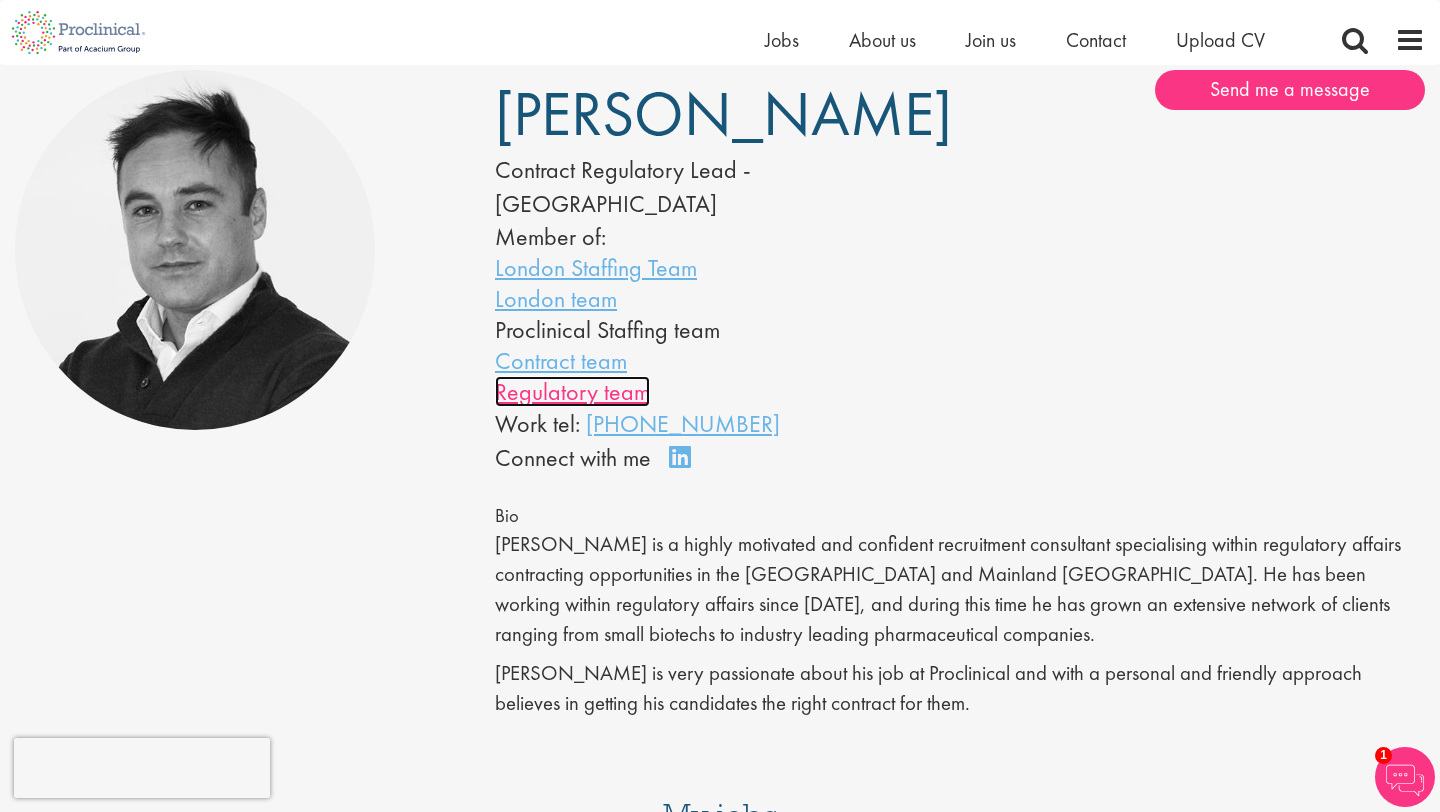 click on "Regulatory team" at bounding box center [572, 391] 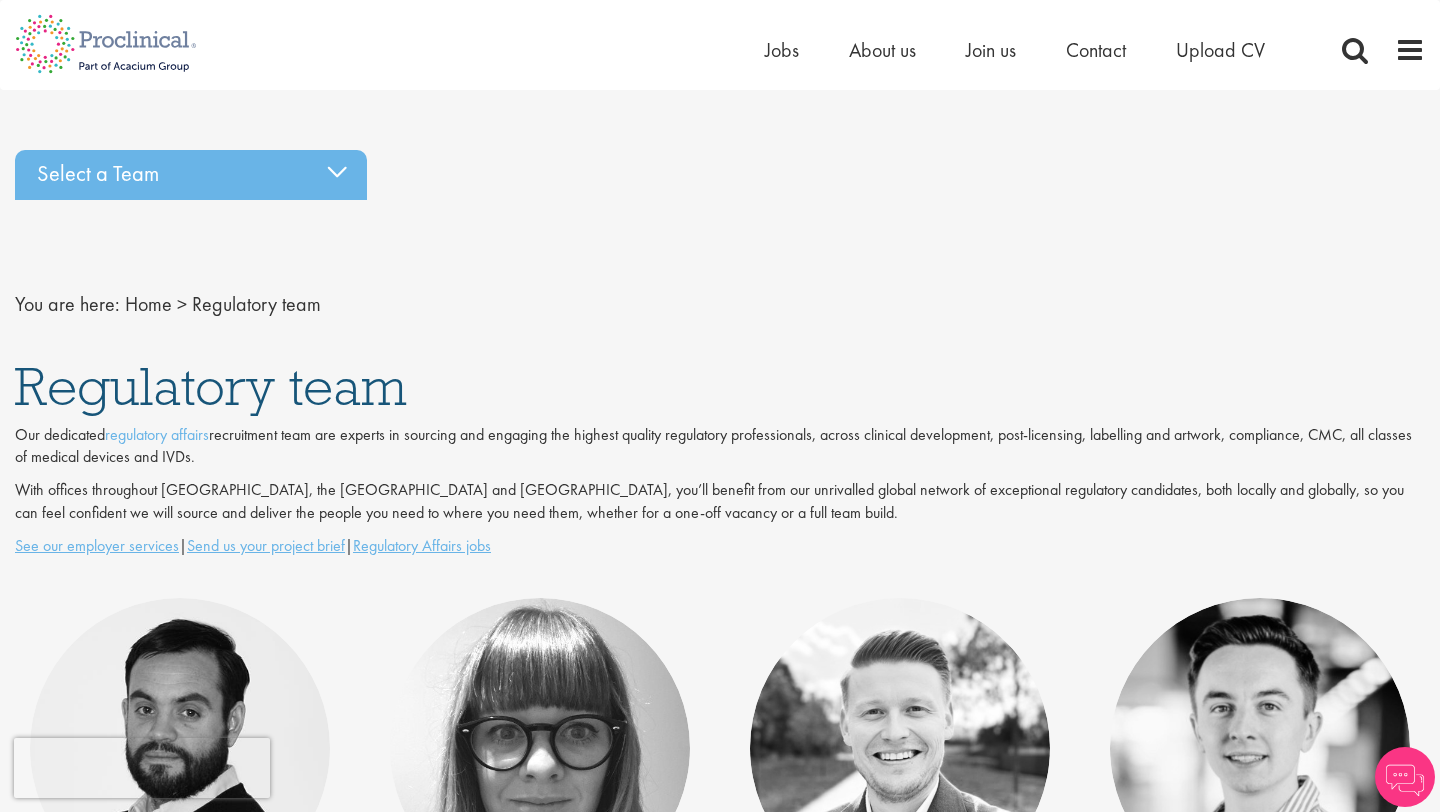 scroll, scrollTop: 0, scrollLeft: 0, axis: both 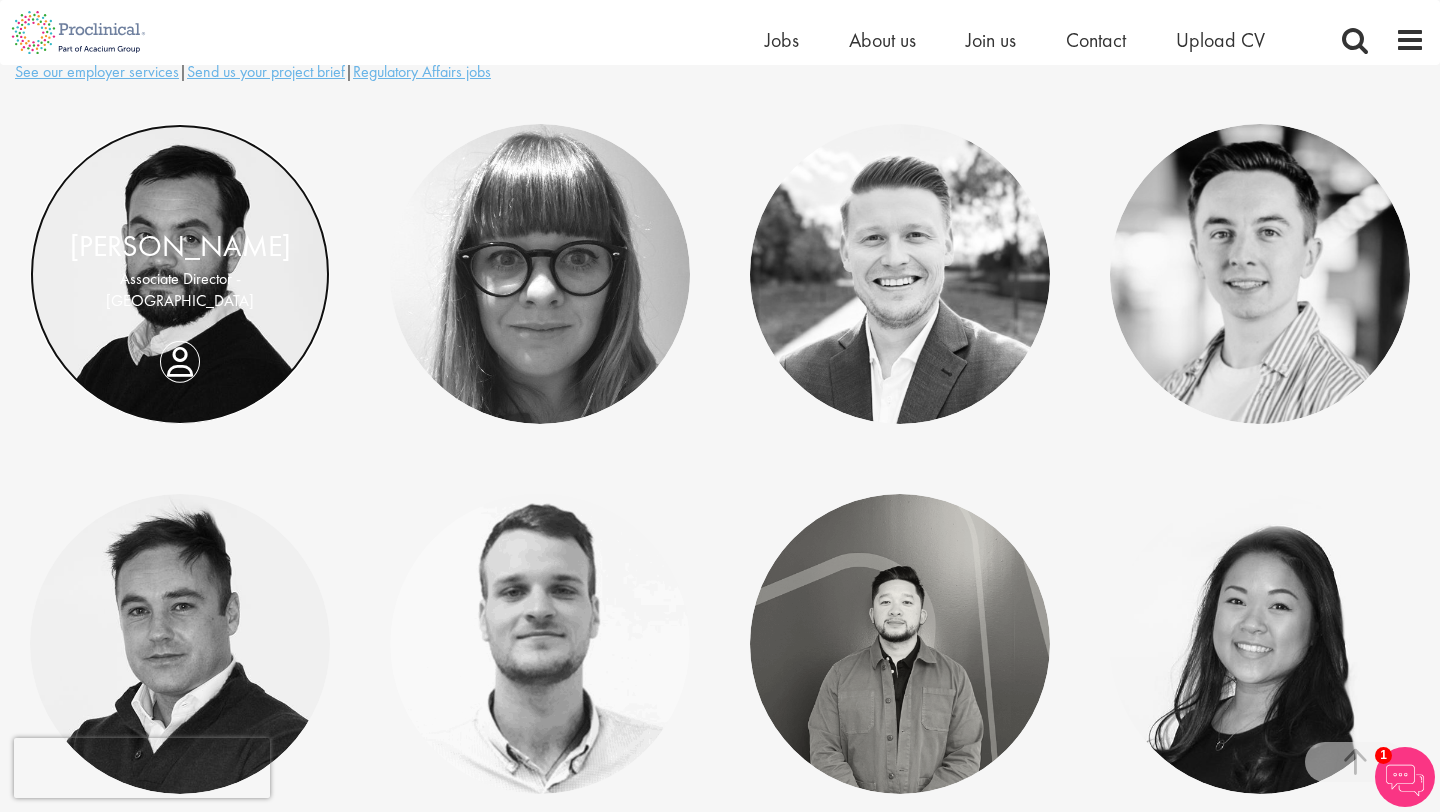 click at bounding box center (180, 274) 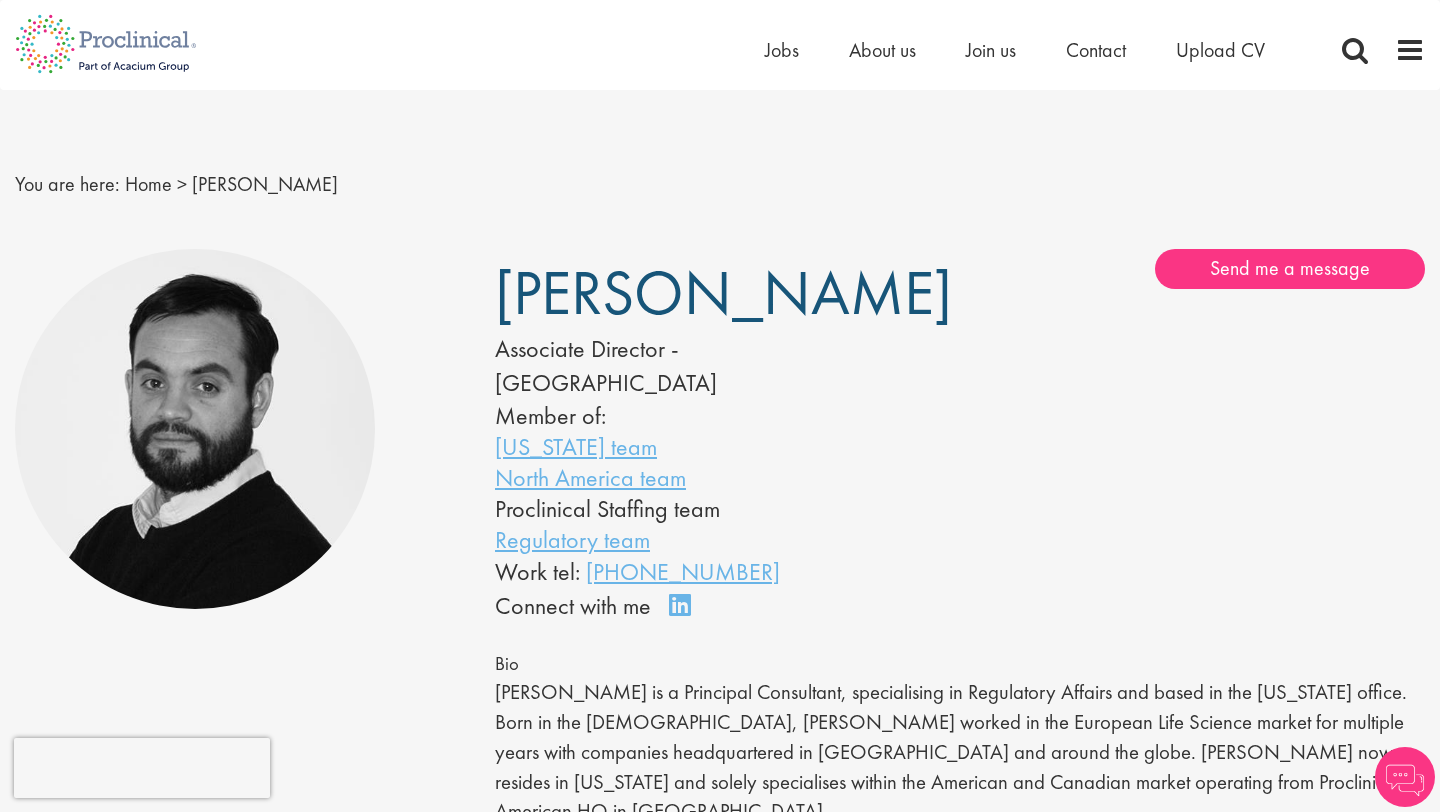 scroll, scrollTop: 0, scrollLeft: 0, axis: both 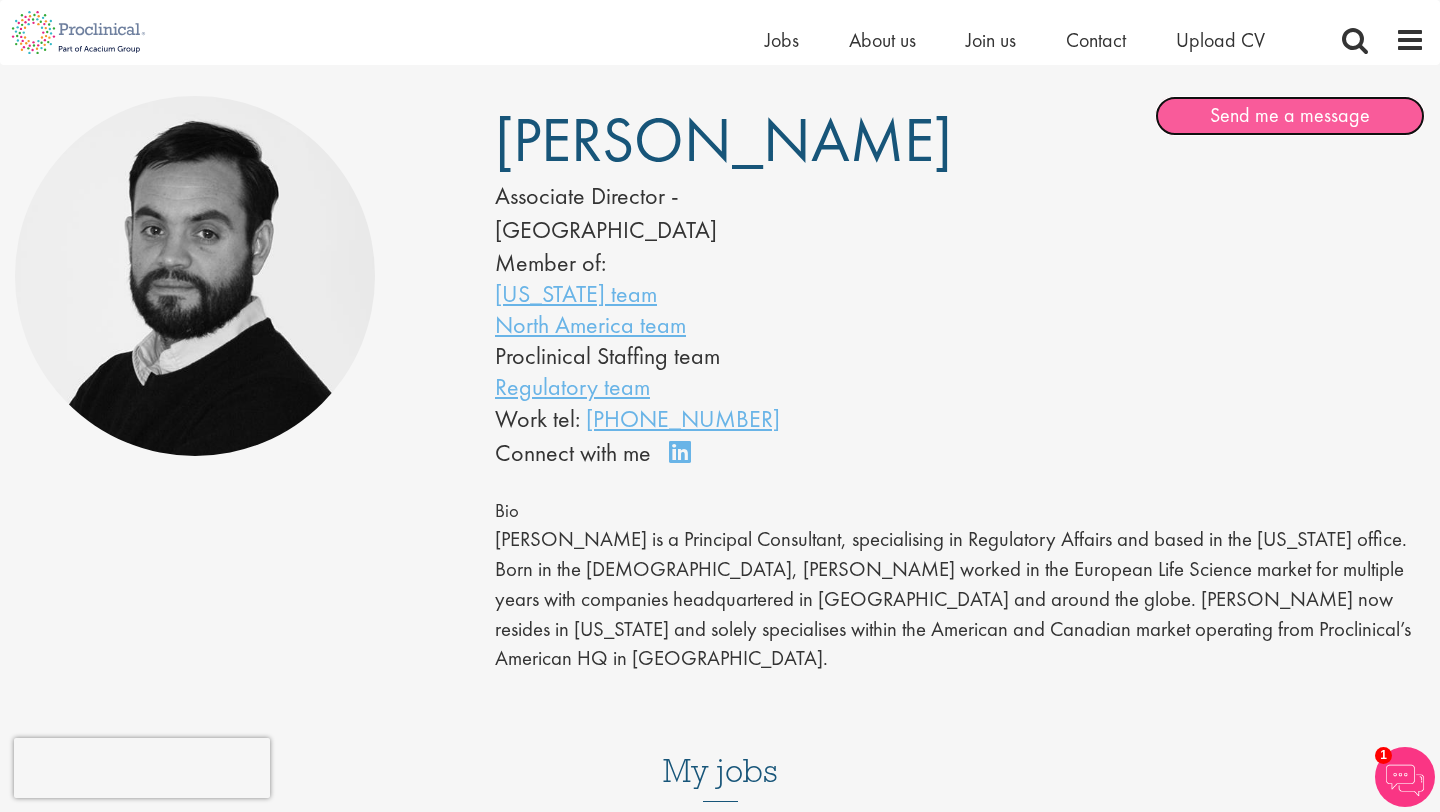 click on "Send me a message" at bounding box center [1290, 116] 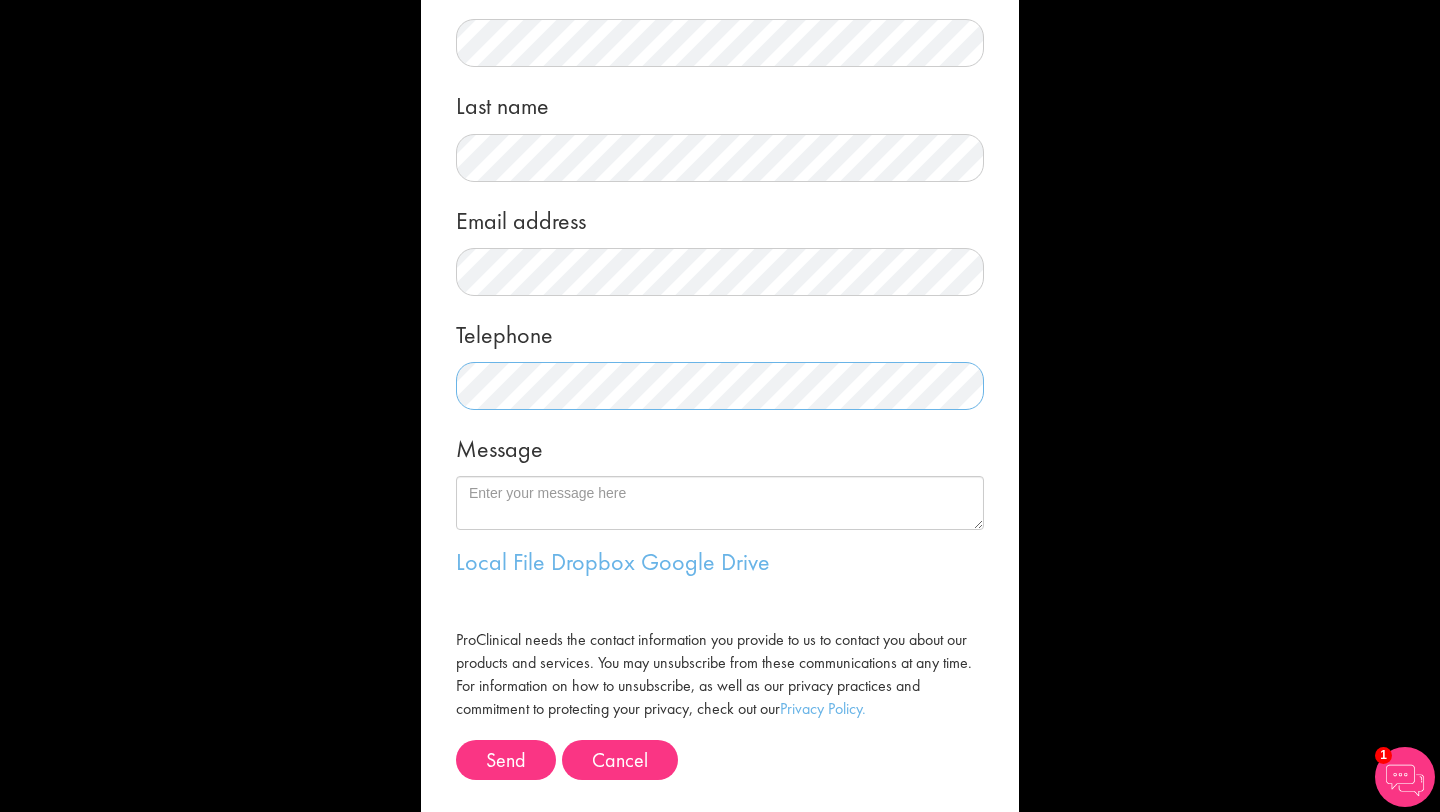 scroll, scrollTop: 220, scrollLeft: 0, axis: vertical 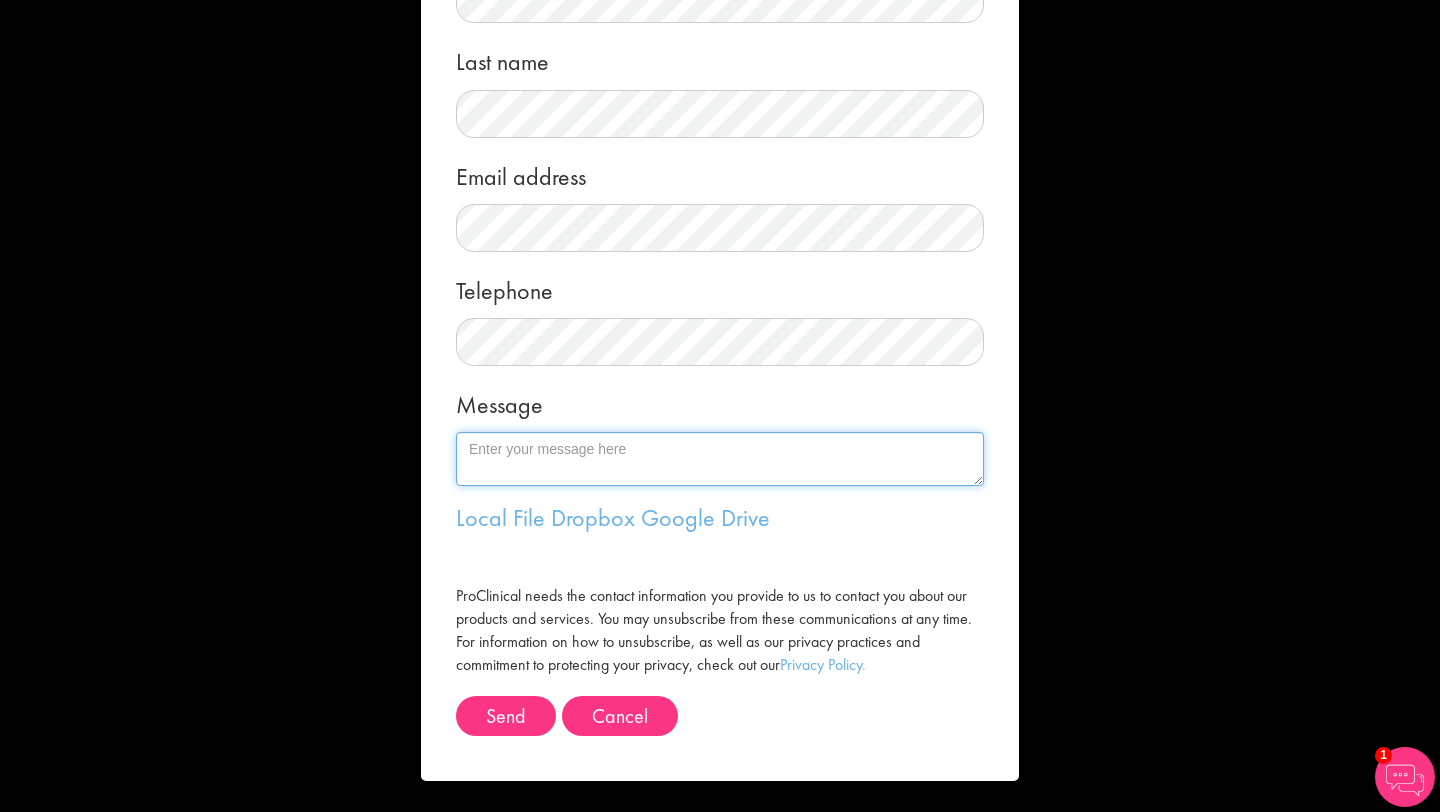 click on "Message" at bounding box center [720, 459] 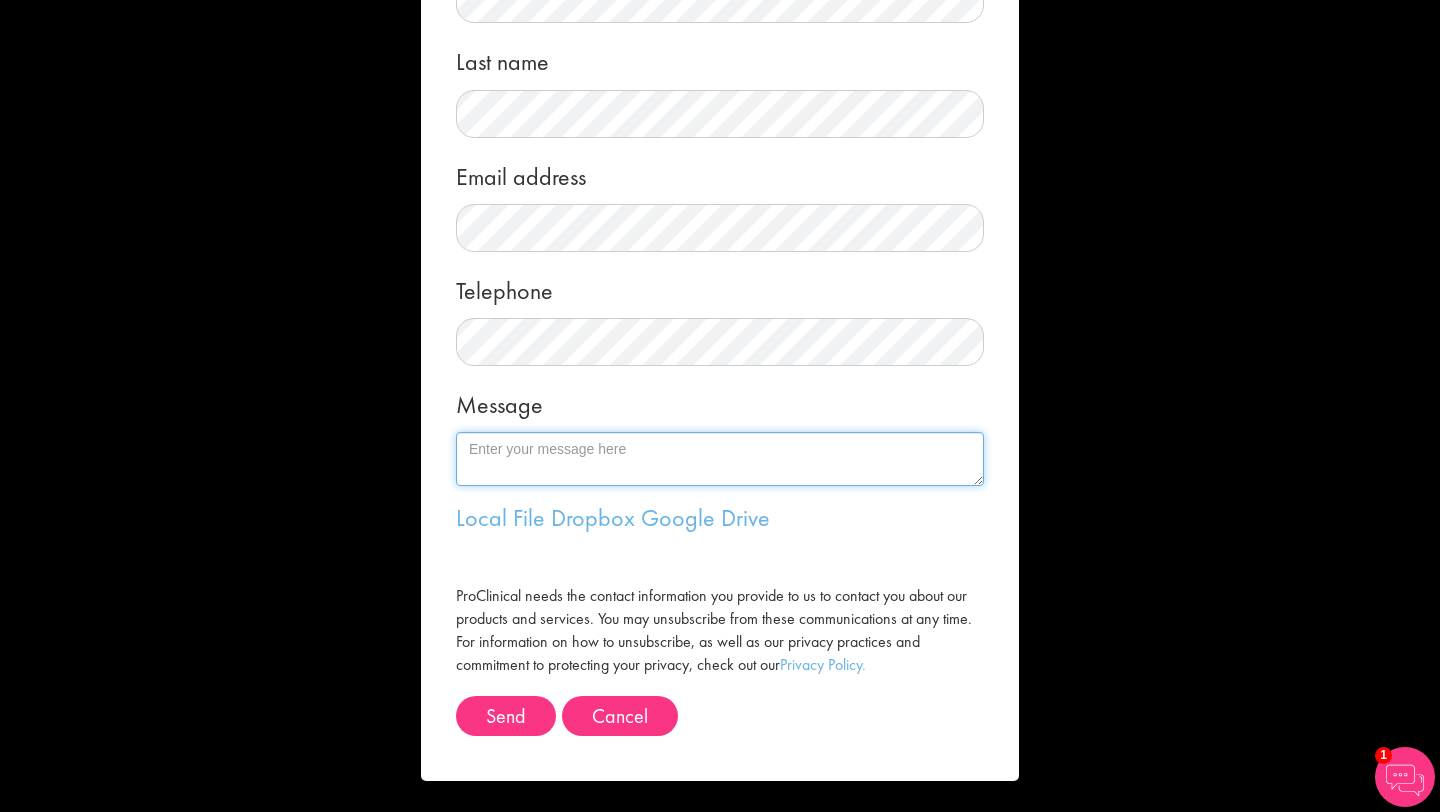 click on "Message" at bounding box center [720, 459] 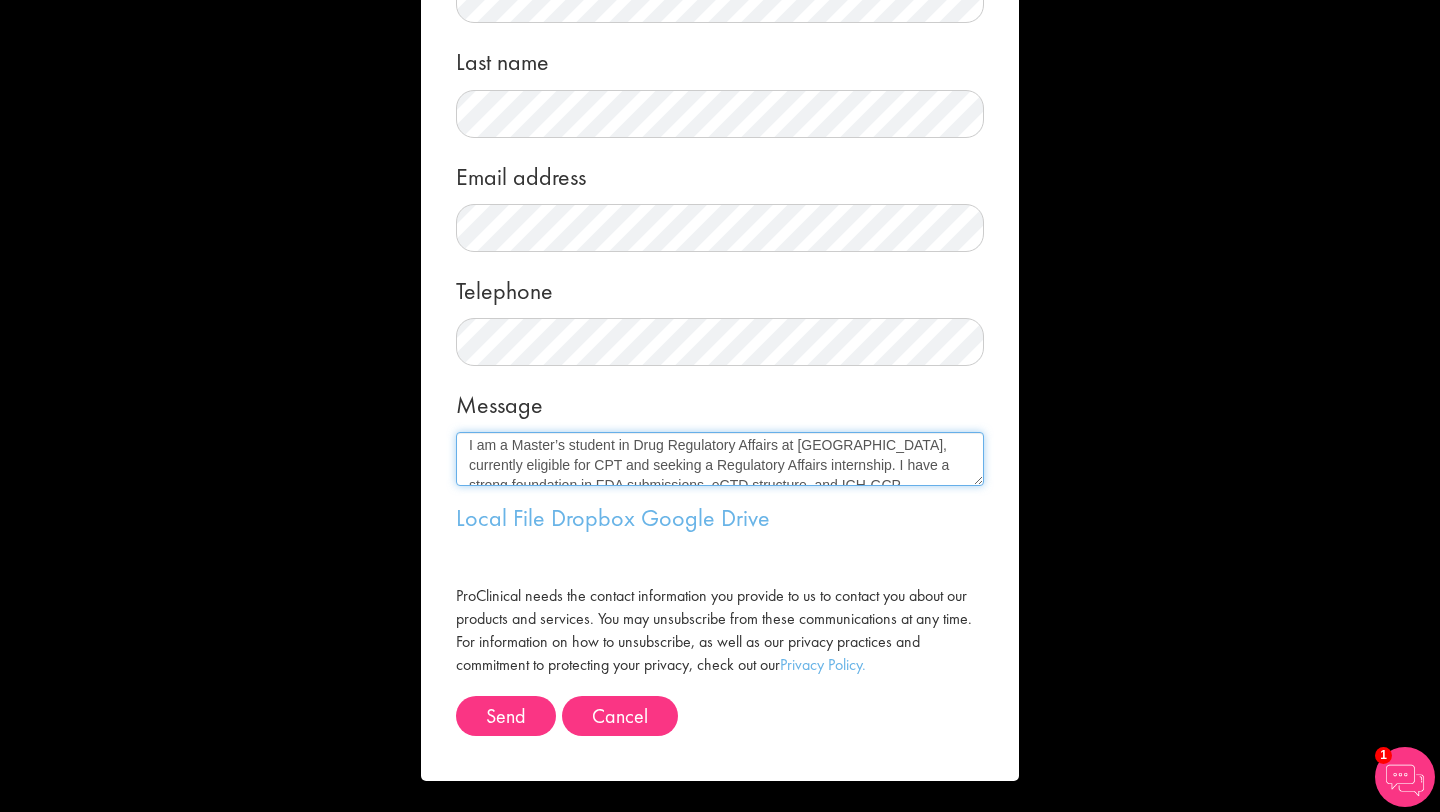 scroll, scrollTop: 0, scrollLeft: 0, axis: both 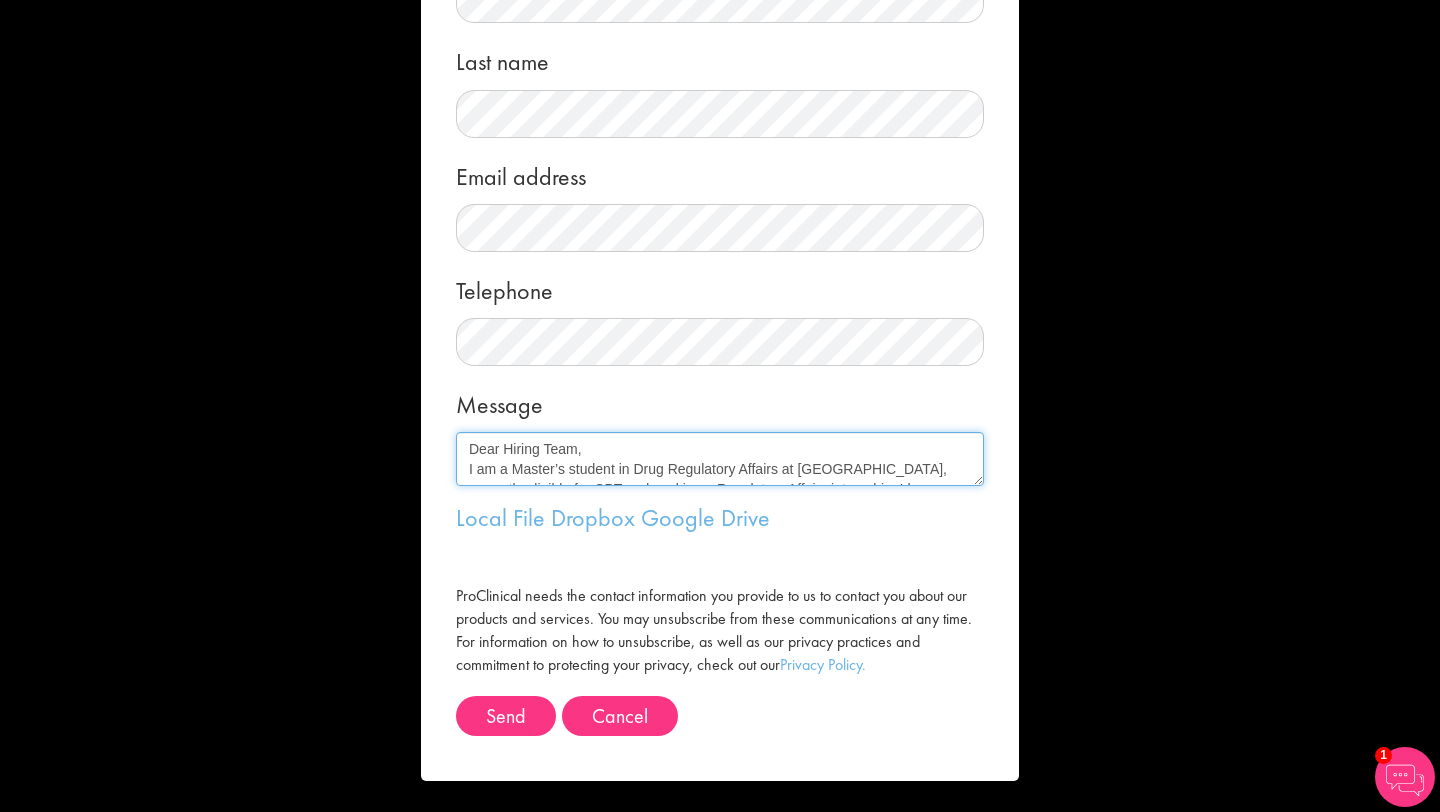 click on "Dear Hiring Team,
I am a Master’s student in Drug Regulatory Affairs at Long Island University, currently eligible for CPT and seeking a Regulatory Affairs internship. I have a strong foundation in FDA submissions, eCTD structure, and ICH-GCP compliance.
I’m available for part-time (or full-time if during break) remote or on-site internships and eager to contribute to your regulatory team. Thank you for considering my application.
Best regards,
[Your Full Name]
[Phone] | [Email] | [LinkedIn URL]" at bounding box center (720, 459) 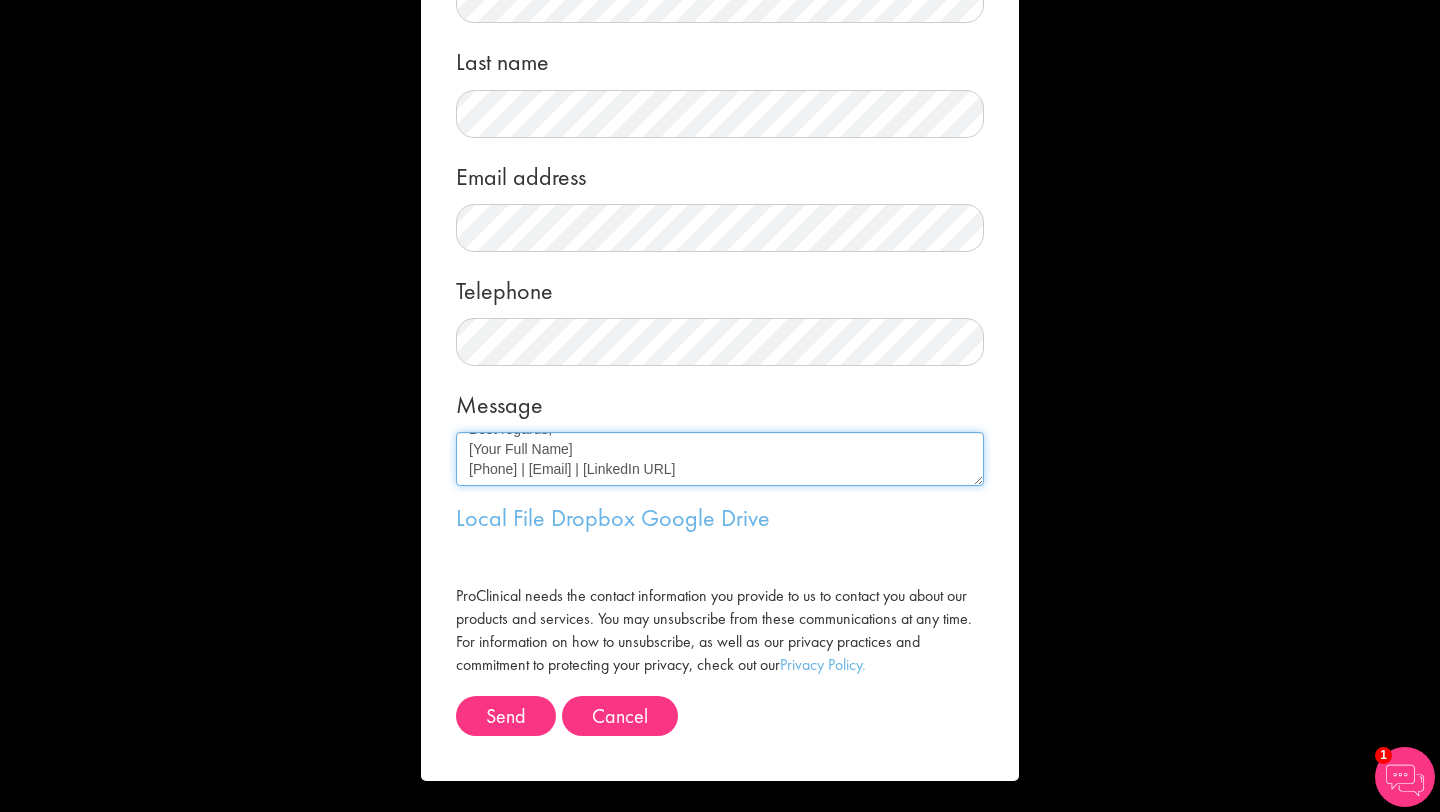 scroll, scrollTop: 208, scrollLeft: 0, axis: vertical 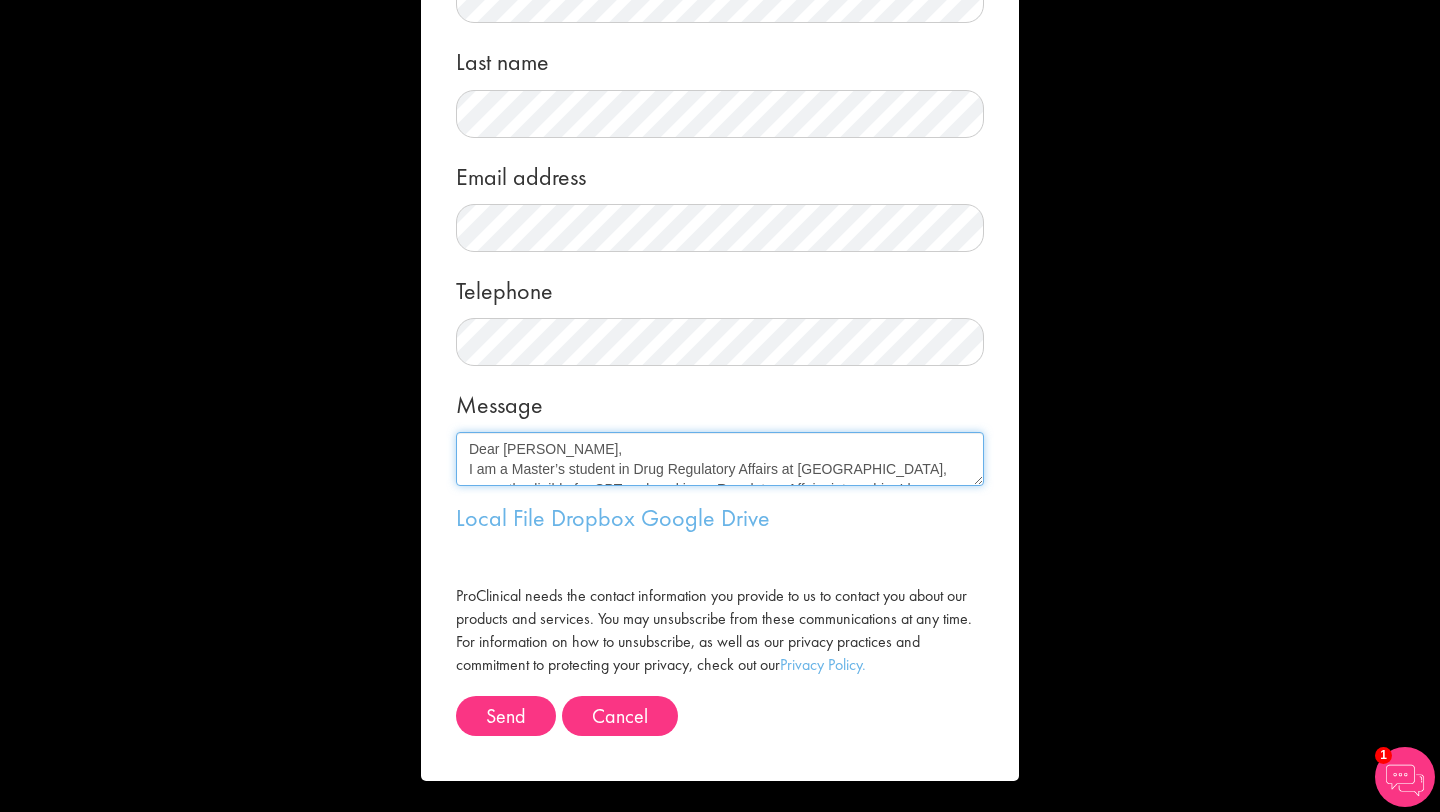 drag, startPoint x: 502, startPoint y: 450, endPoint x: 520, endPoint y: 450, distance: 18 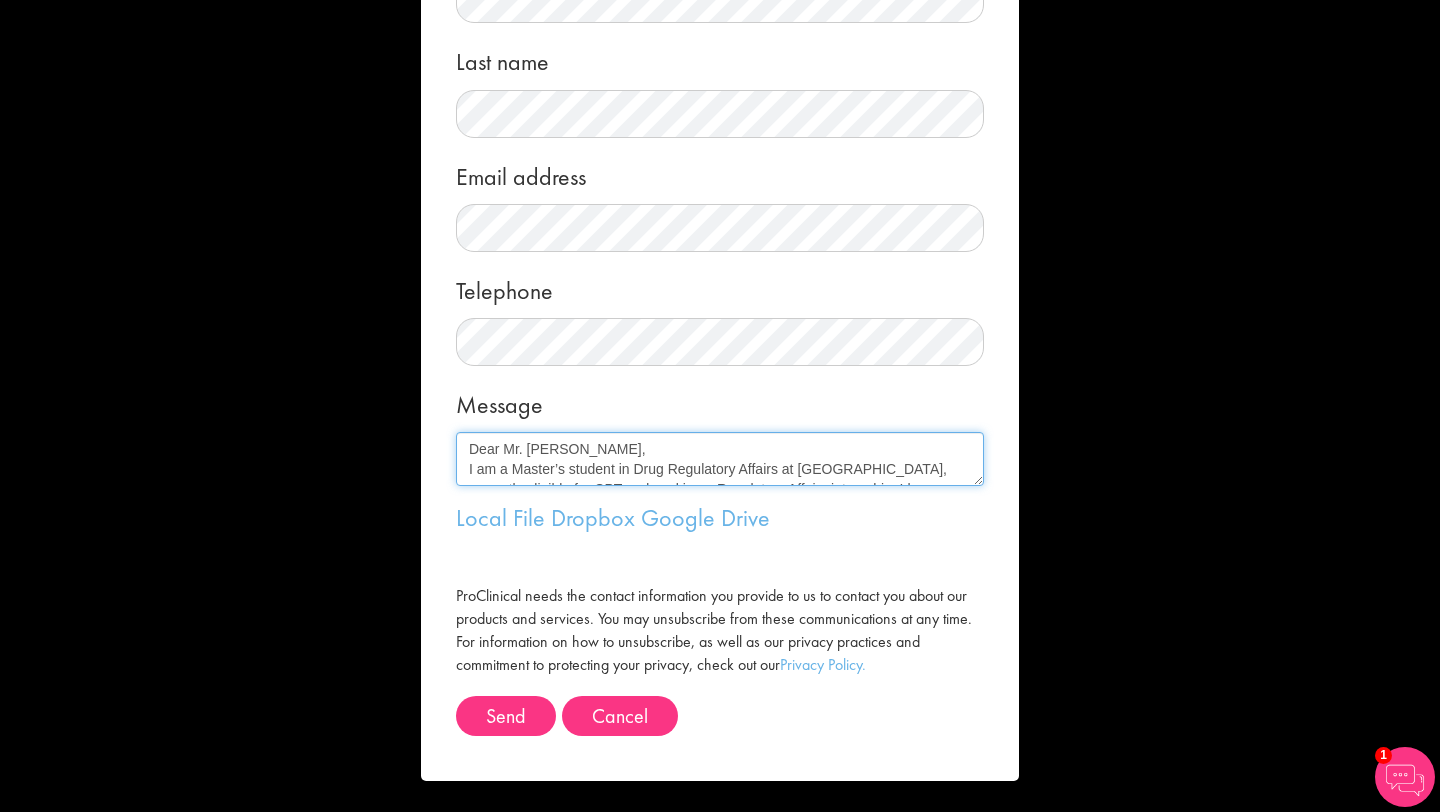 scroll, scrollTop: 220, scrollLeft: 0, axis: vertical 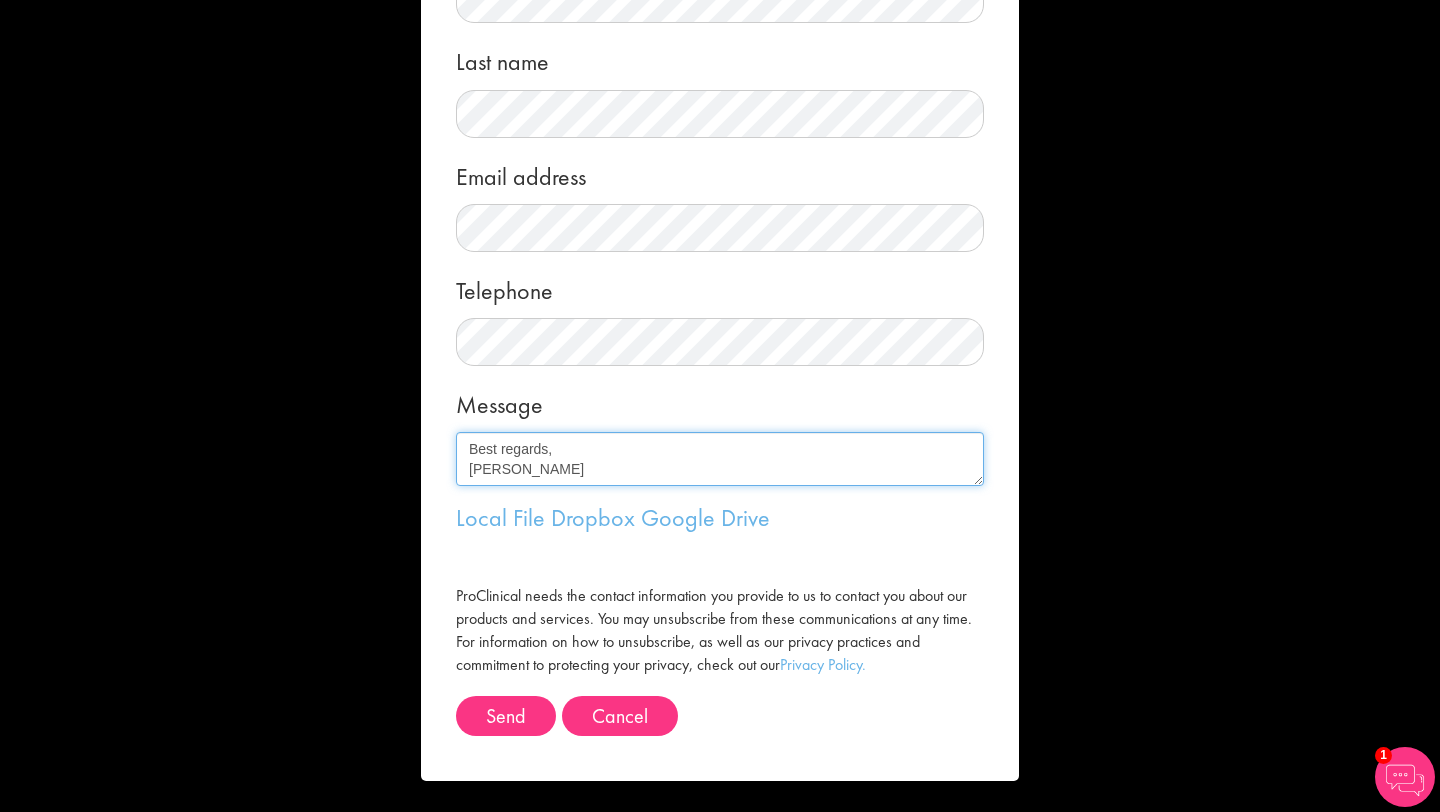 click on "Dear Mr. Nick,
I am a Master’s student in Drug Regulatory Affairs at Long Island University, currently eligible for CPT and seeking a Regulatory Affairs internship. I have a strong foundation in FDA submissions, eCTD structure, and ICH-GCP compliance.
I’m available for part-time (or full-time if during break) remote or on-site internships and eager to contribute to your regulatory team. Thank you for considering my application.
Best regards,
Naimuddin Shaikh" at bounding box center [720, 459] 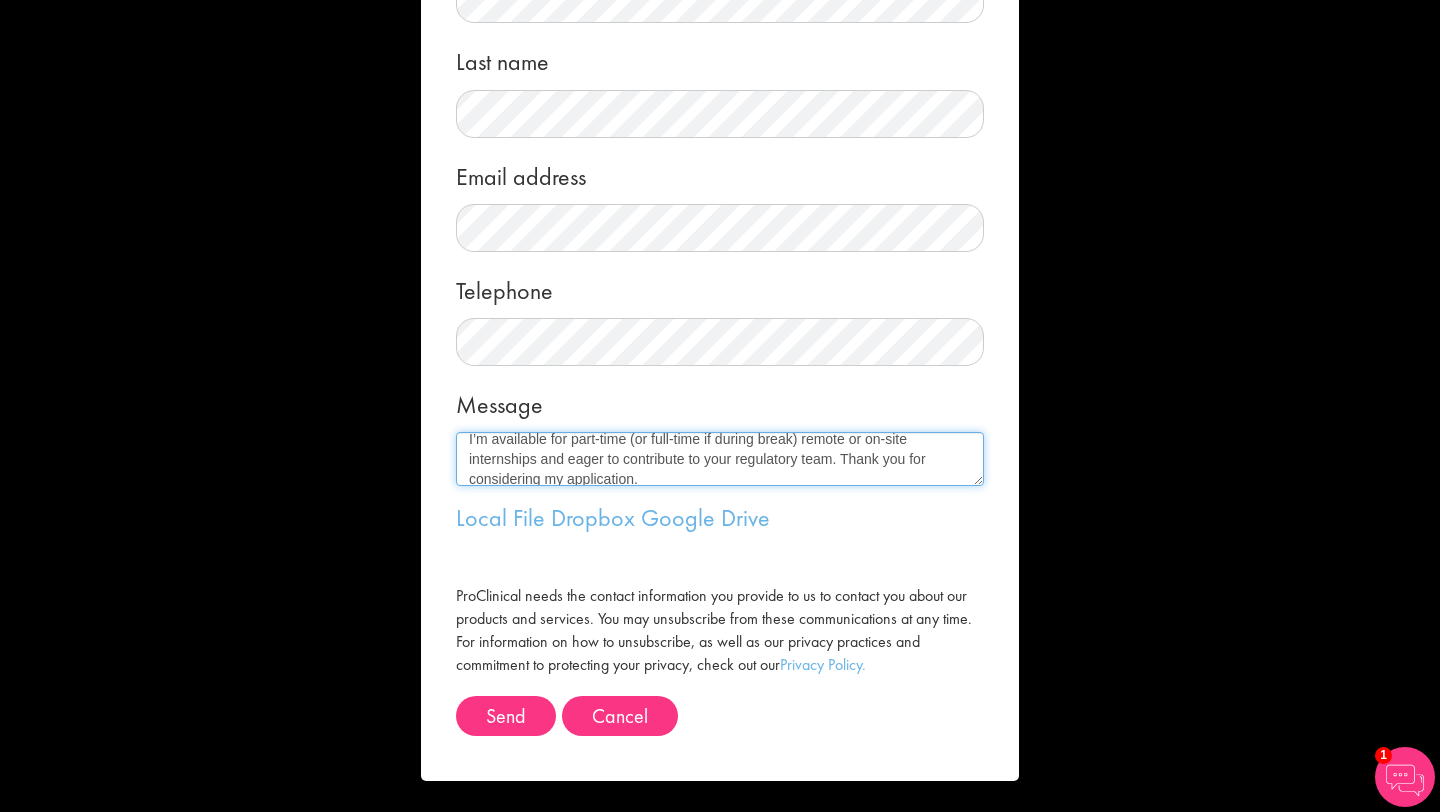 scroll, scrollTop: 0, scrollLeft: 0, axis: both 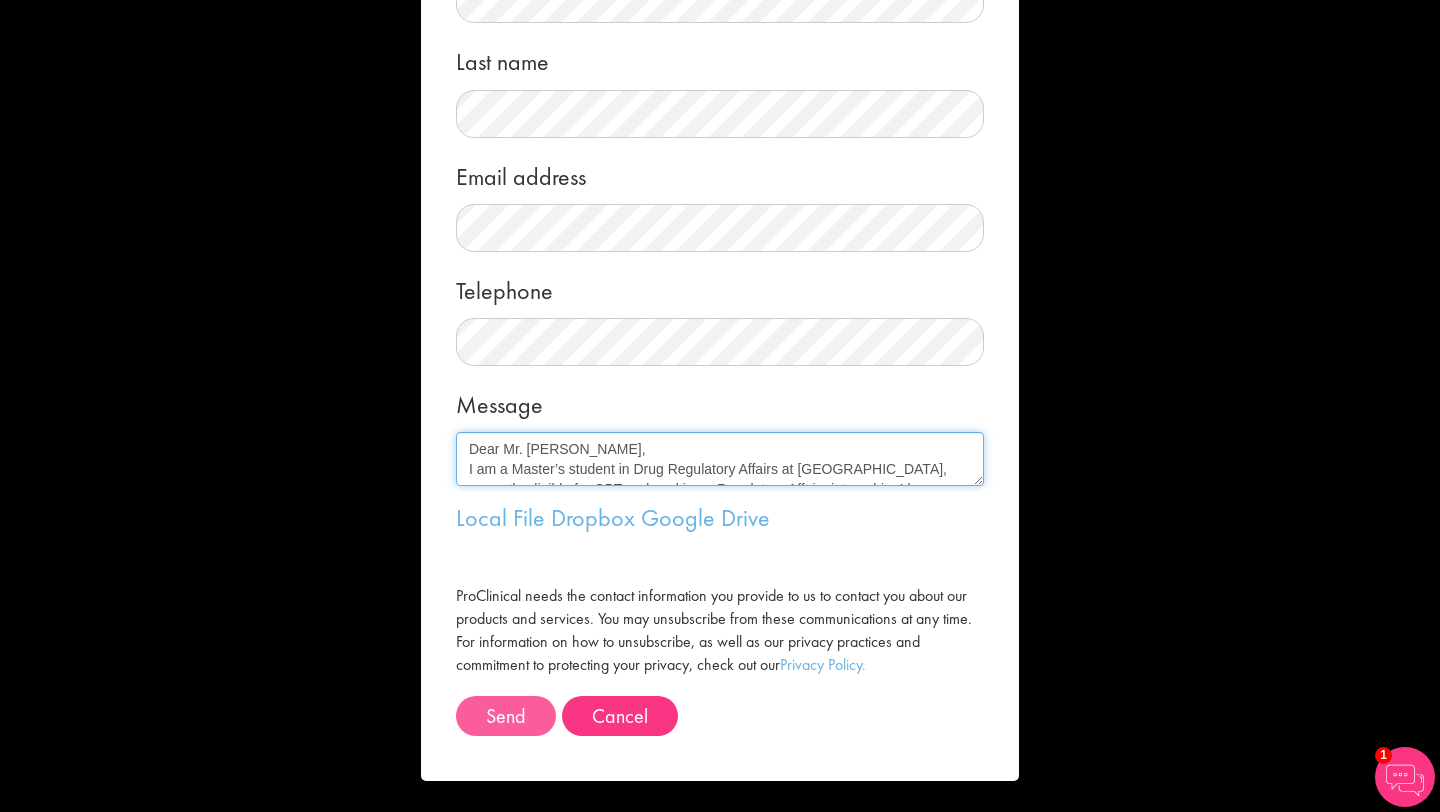 type on "Dear Mr. Nick,
I am a Master’s student in Drug Regulatory Affairs at Long Island University, currently eligible for CPT and seeking a Regulatory Affairs internship. I have a strong foundation in FDA submissions, eCTD structure, and ICH-GCP compliance.
I’m available for part-time (or full-time if during break) remote or on-site internships and eager to contribute to your regulatory team. Thank you for considering my application.
Best regards,
Naimuddin Shaikh
https://www.linkedin.com/in/naimuddin-shaikh-03a355201/" 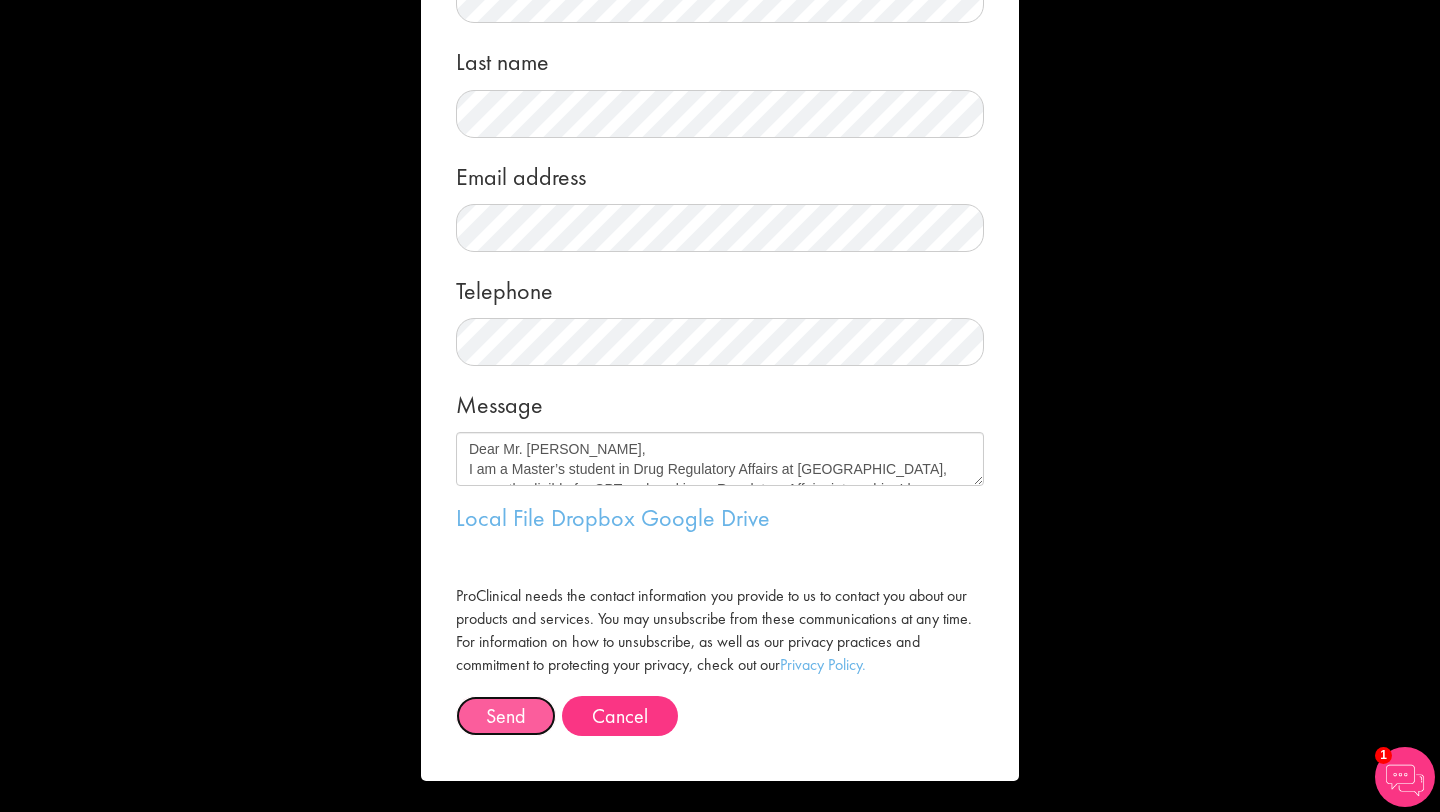 click on "Send" at bounding box center (506, 716) 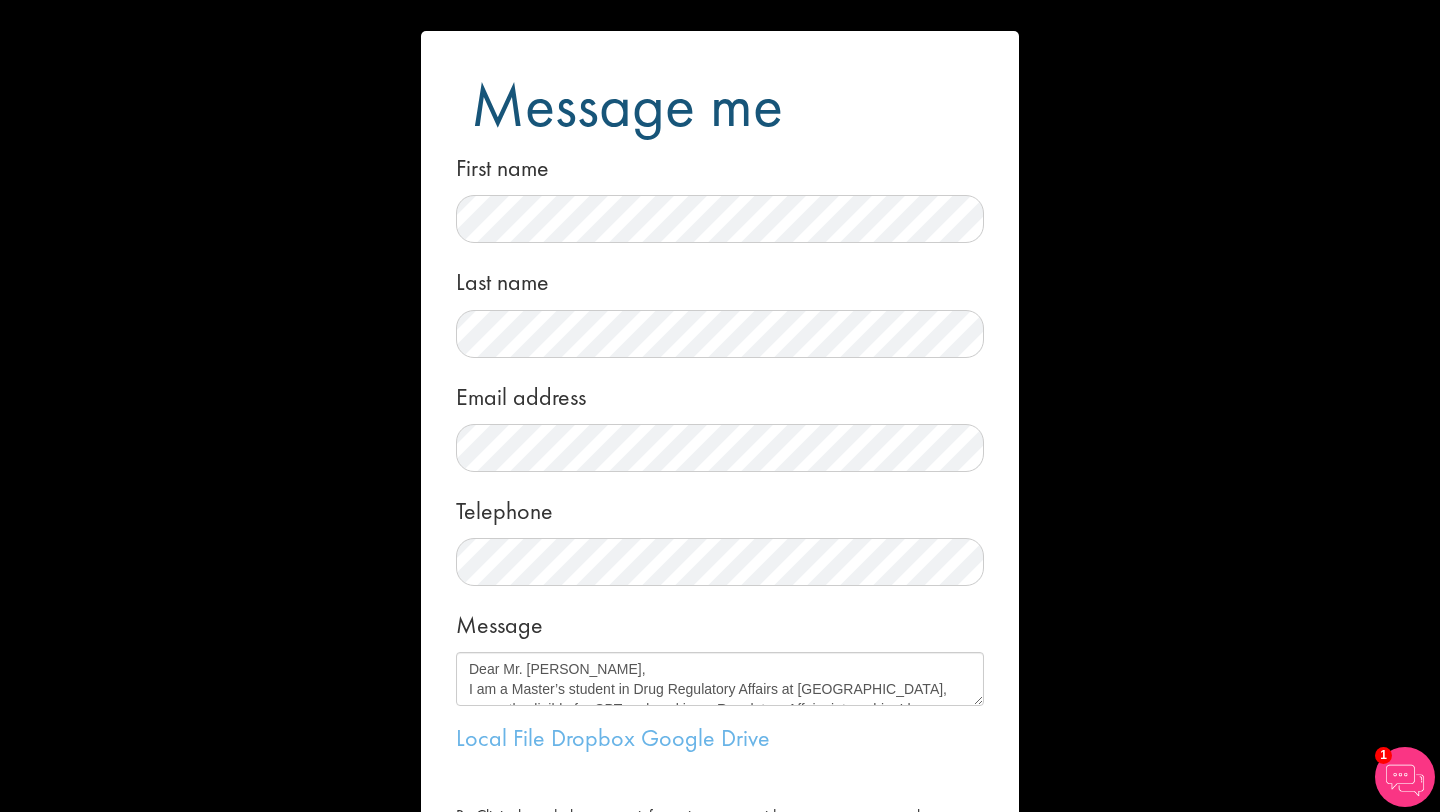 scroll, scrollTop: 220, scrollLeft: 0, axis: vertical 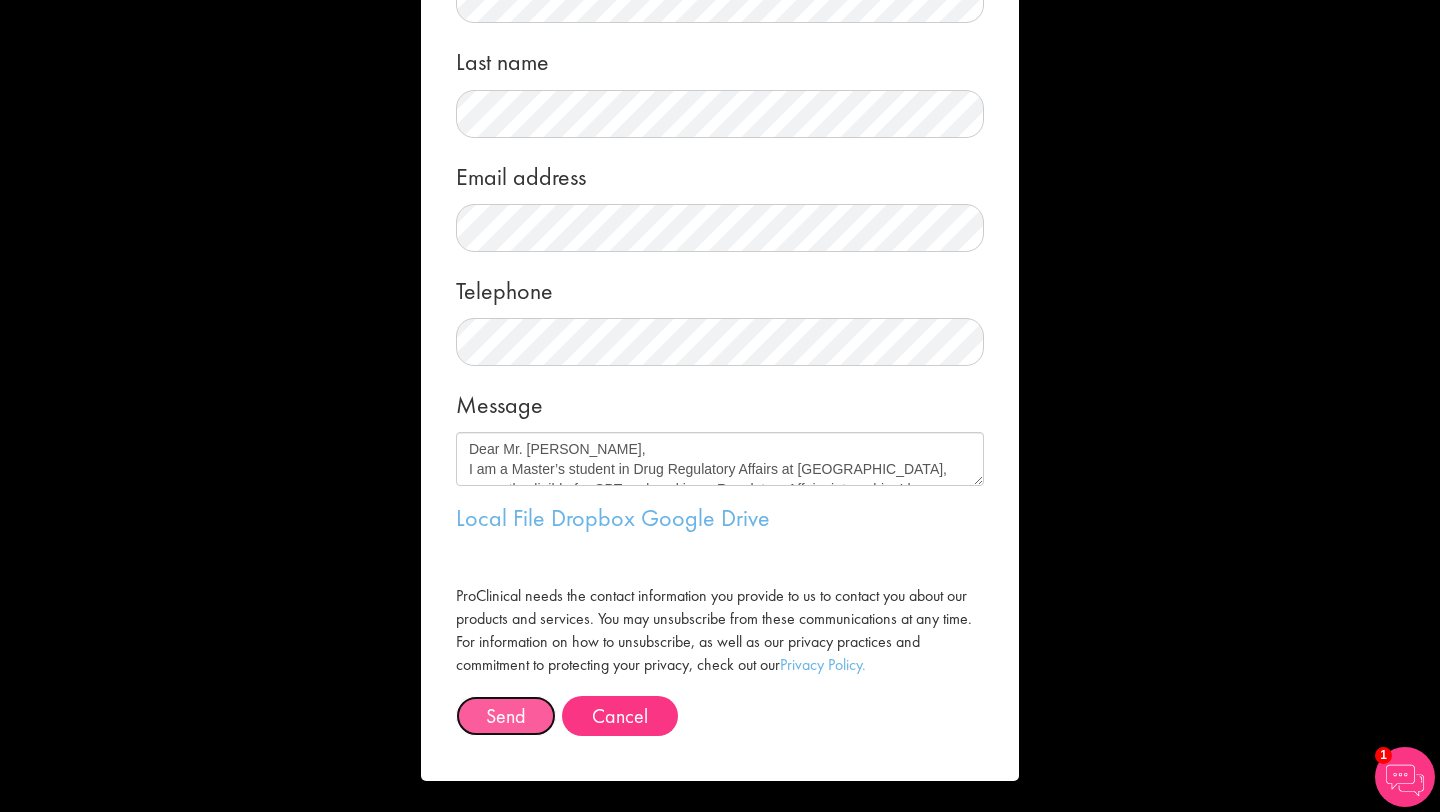 click on "Send" at bounding box center [506, 716] 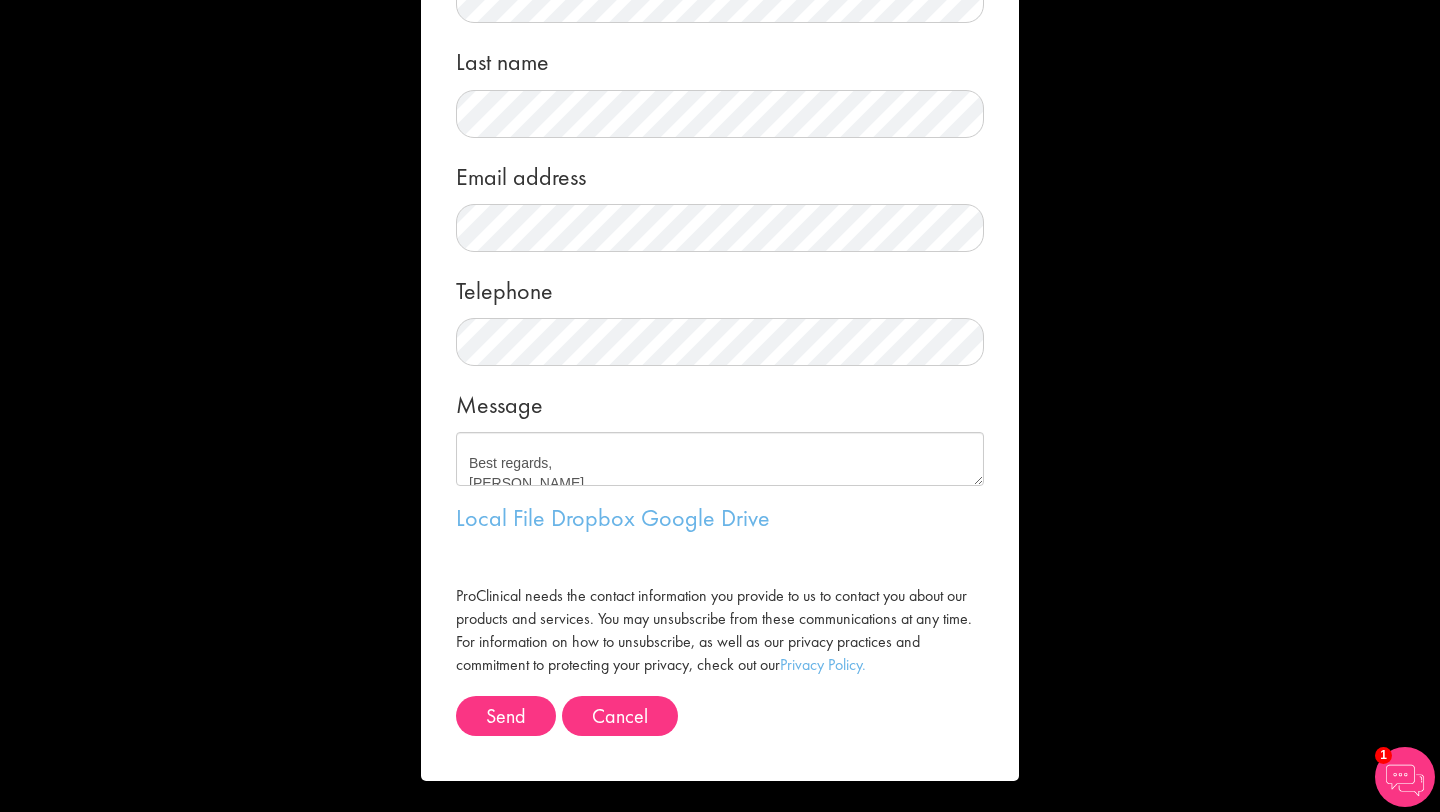 scroll, scrollTop: 220, scrollLeft: 0, axis: vertical 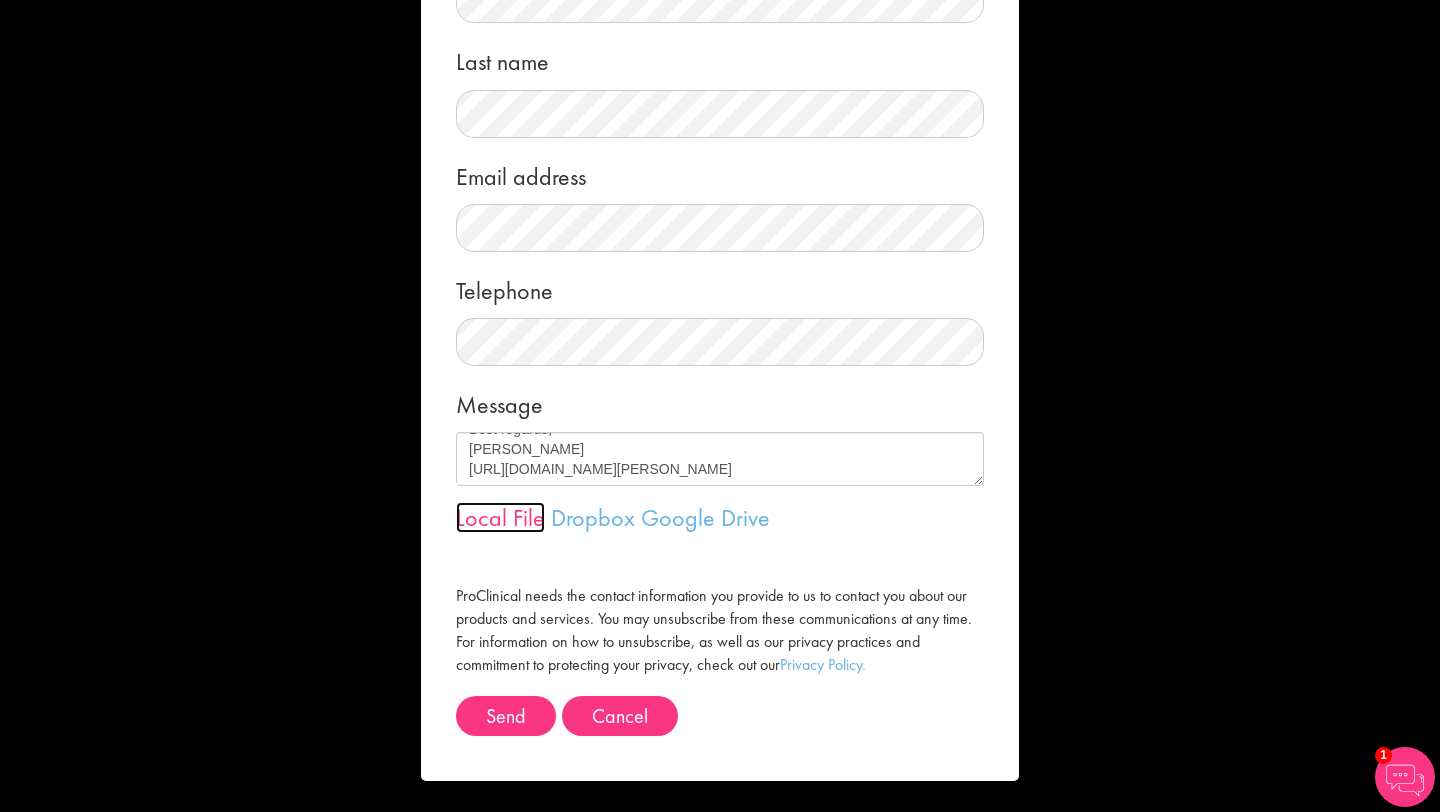 click on "Local File" at bounding box center [500, 517] 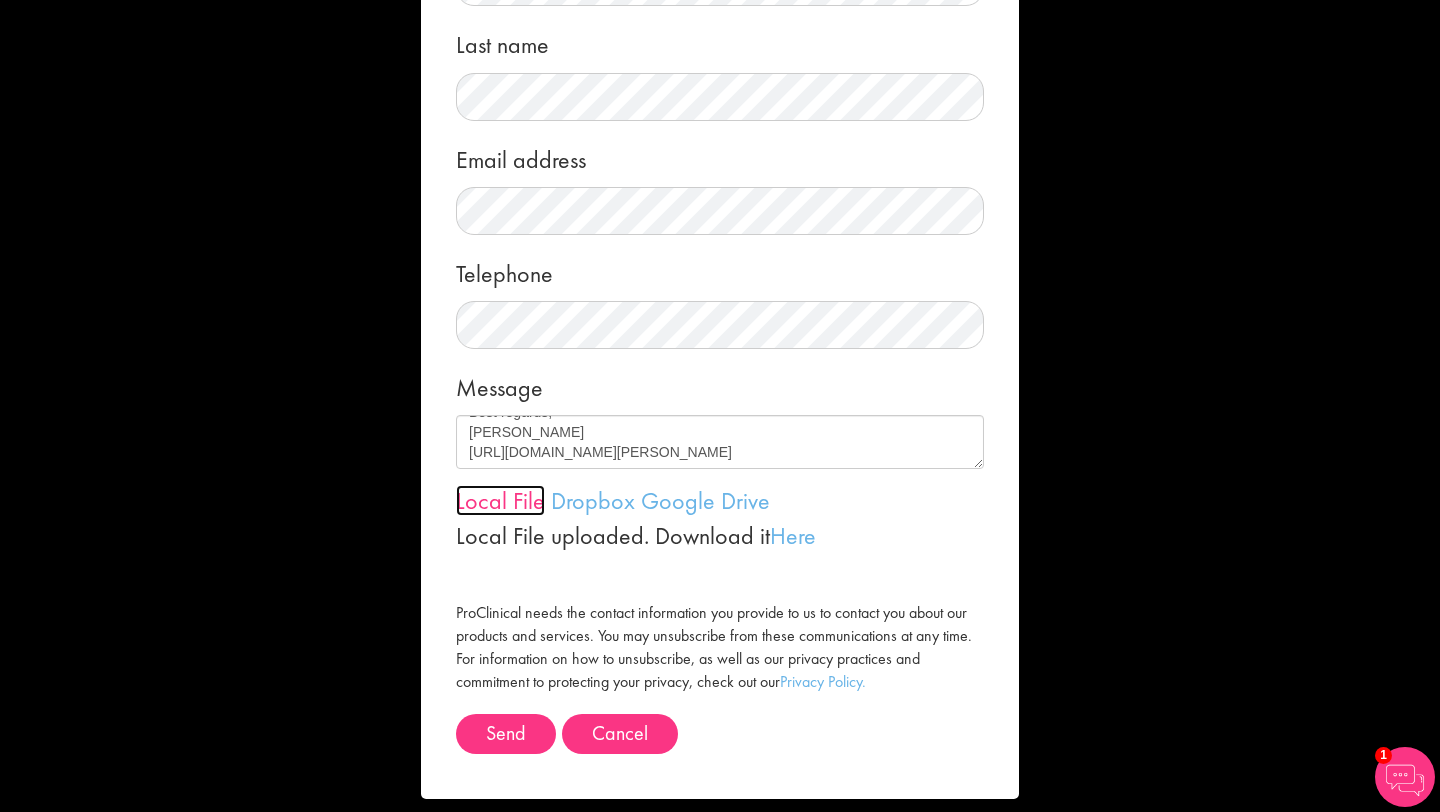 scroll, scrollTop: 254, scrollLeft: 0, axis: vertical 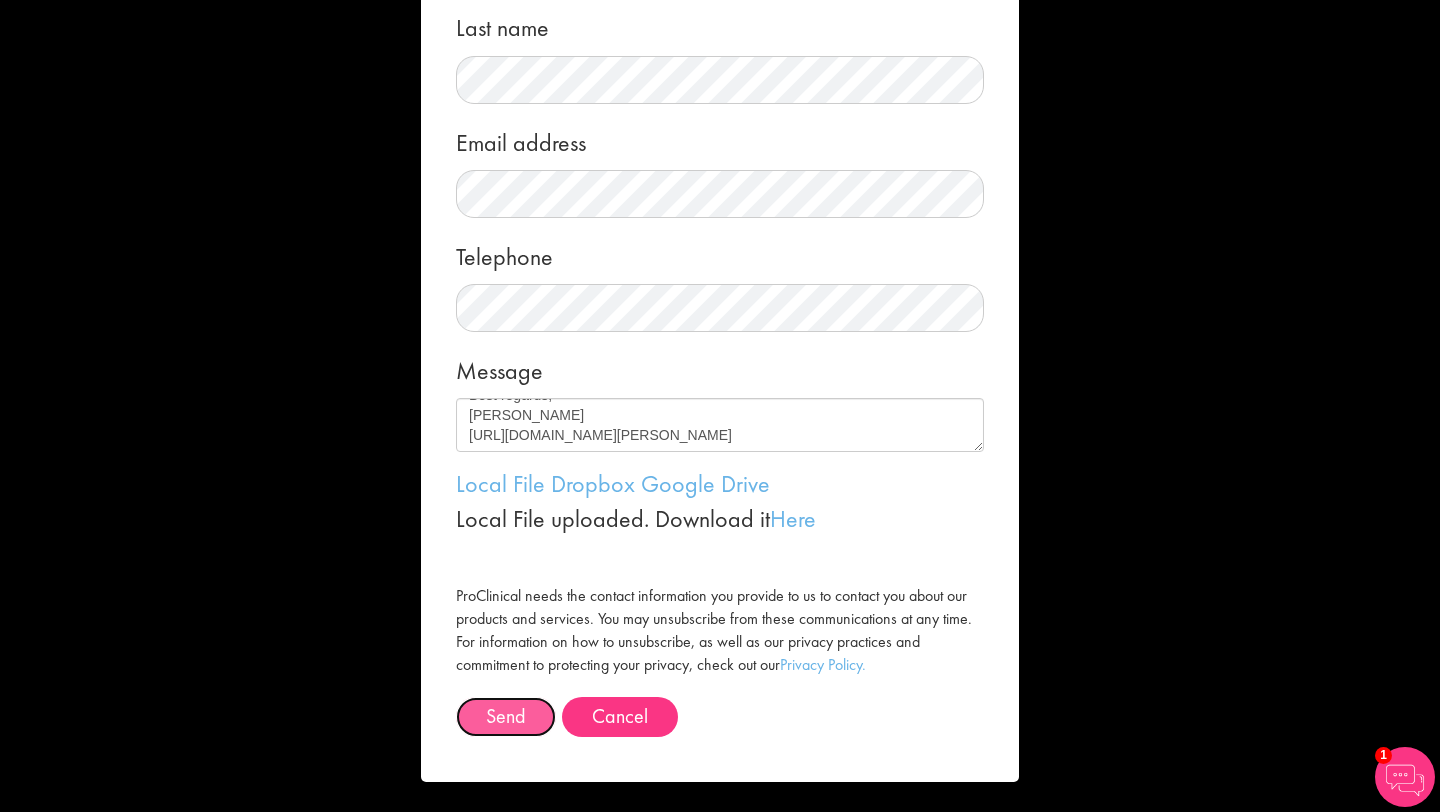 click on "Send" at bounding box center (506, 716) 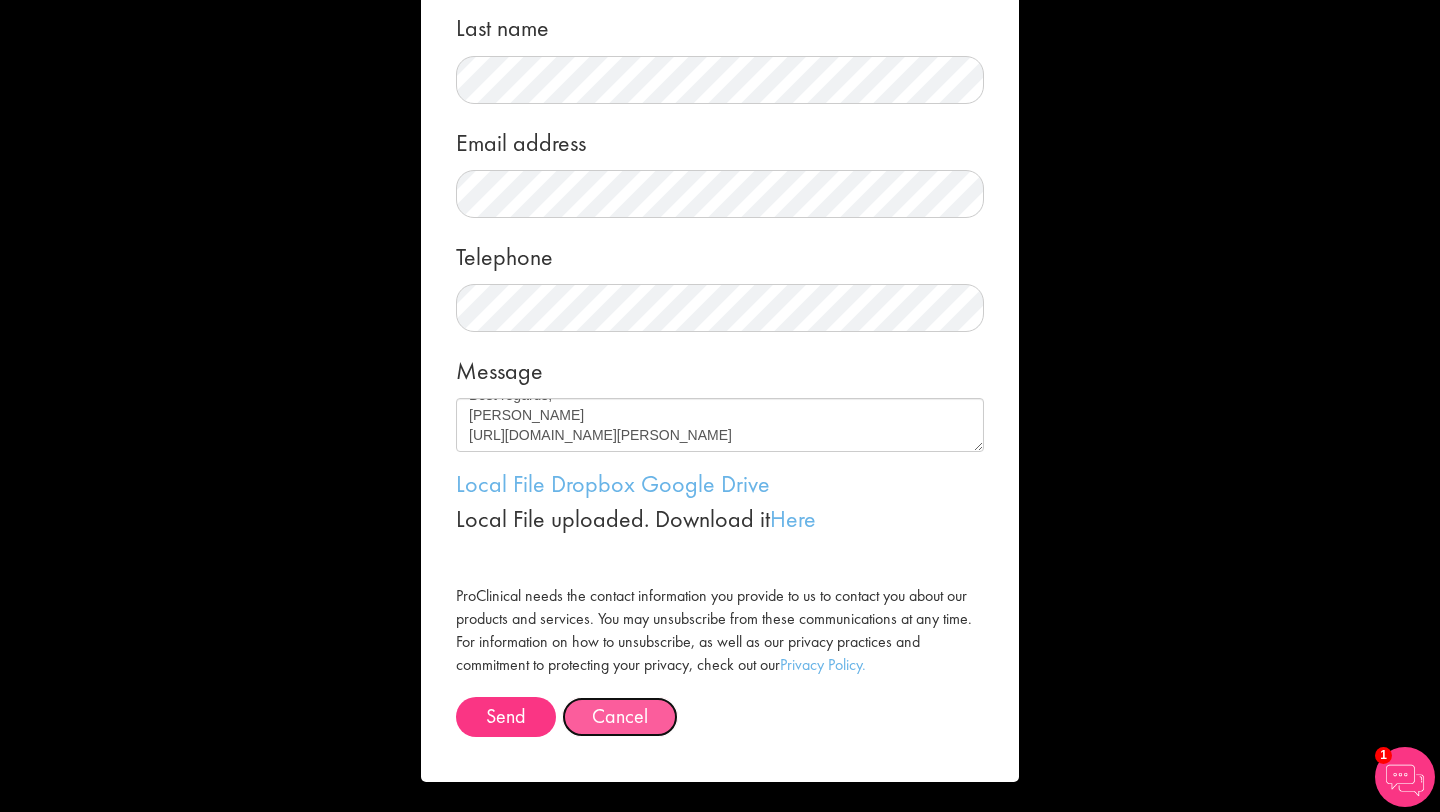 click on "Cancel" at bounding box center (620, 717) 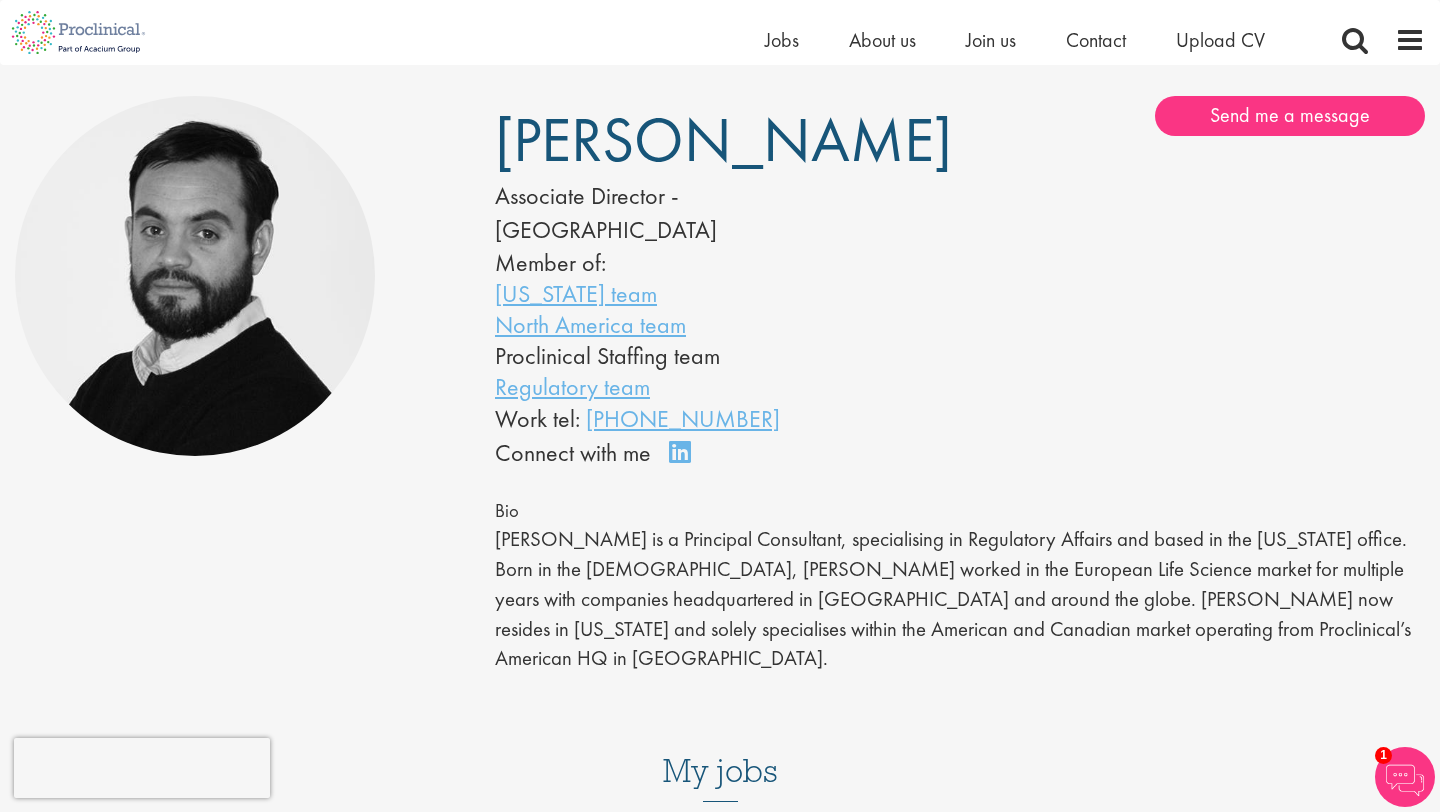 click at bounding box center [1405, 777] 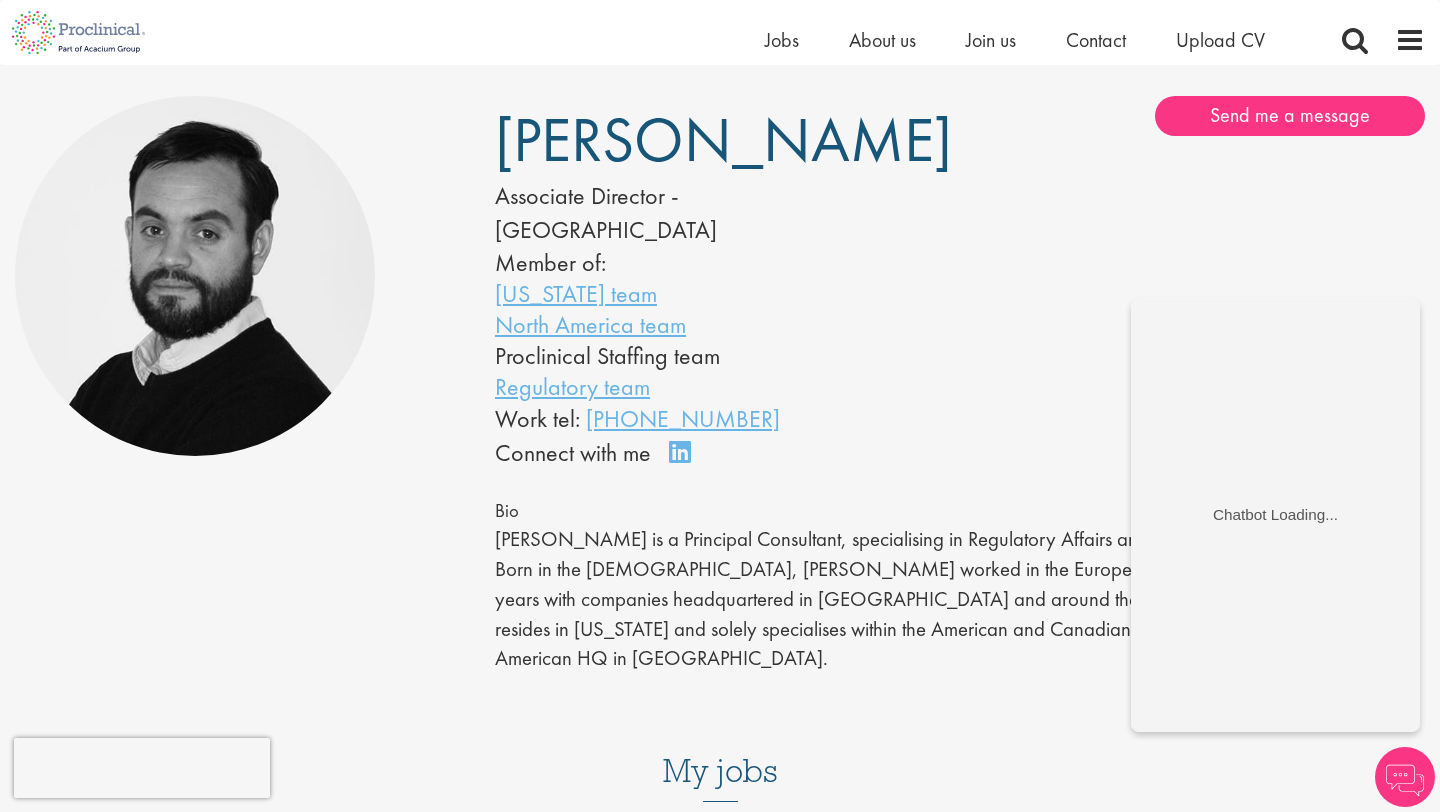 click on "Nick Walker
Associate Director - North America
Member of:
New York team
North America team
Proclinical Staffing team
Regulatory team
Work tel:    +1 (646) 367-2908
Connect on  LinkedIn
Send me a message" at bounding box center (960, 283) 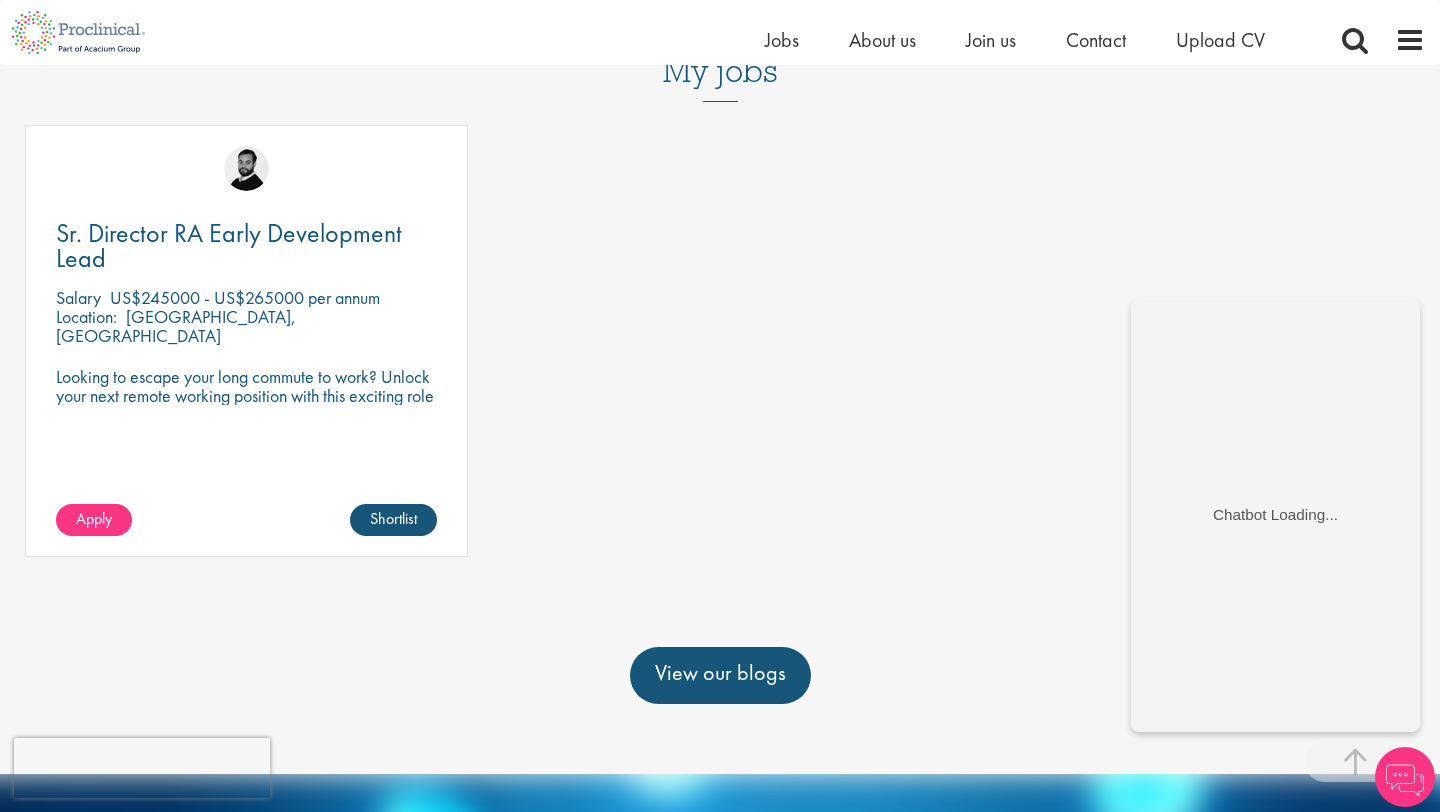 scroll, scrollTop: 830, scrollLeft: 0, axis: vertical 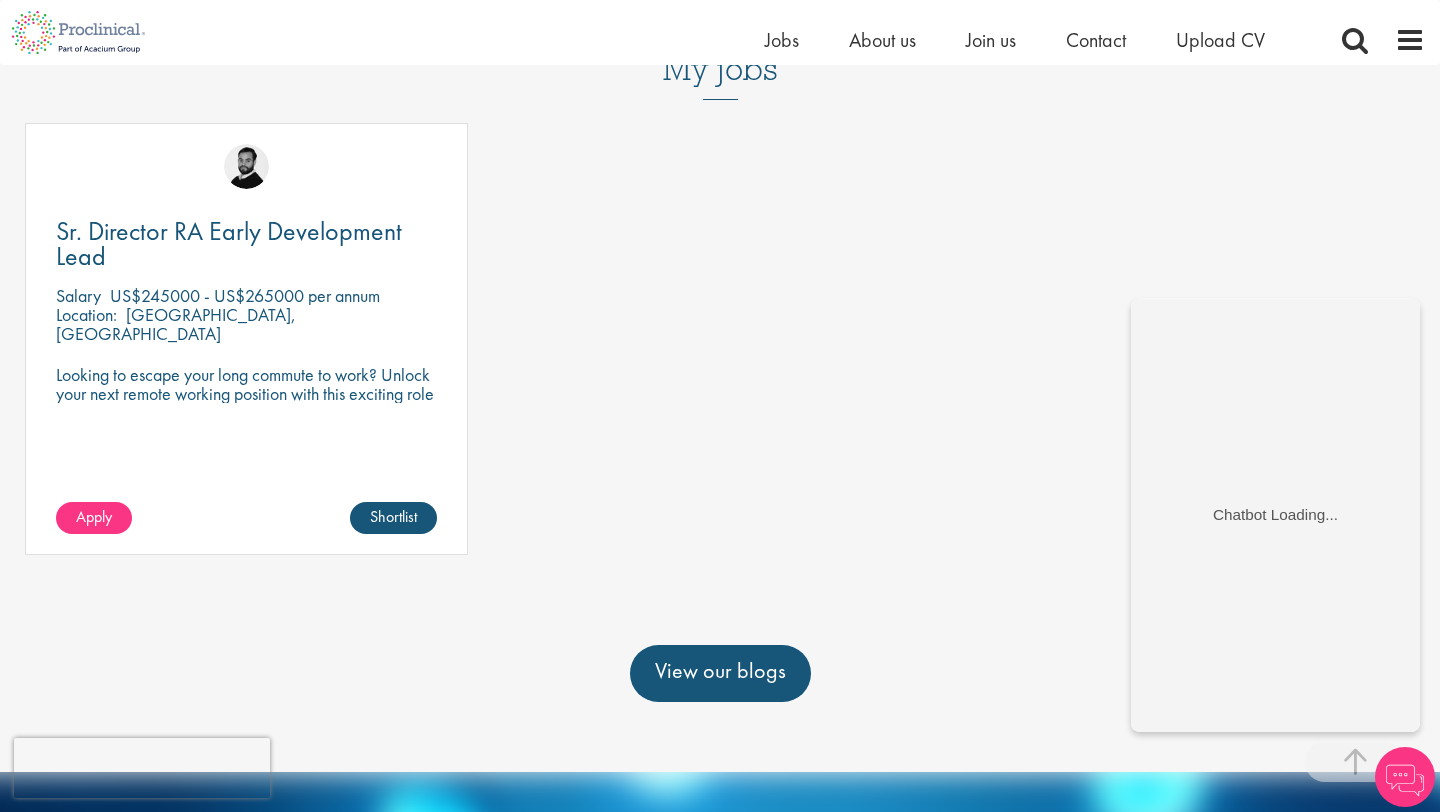 click at bounding box center (1405, 777) 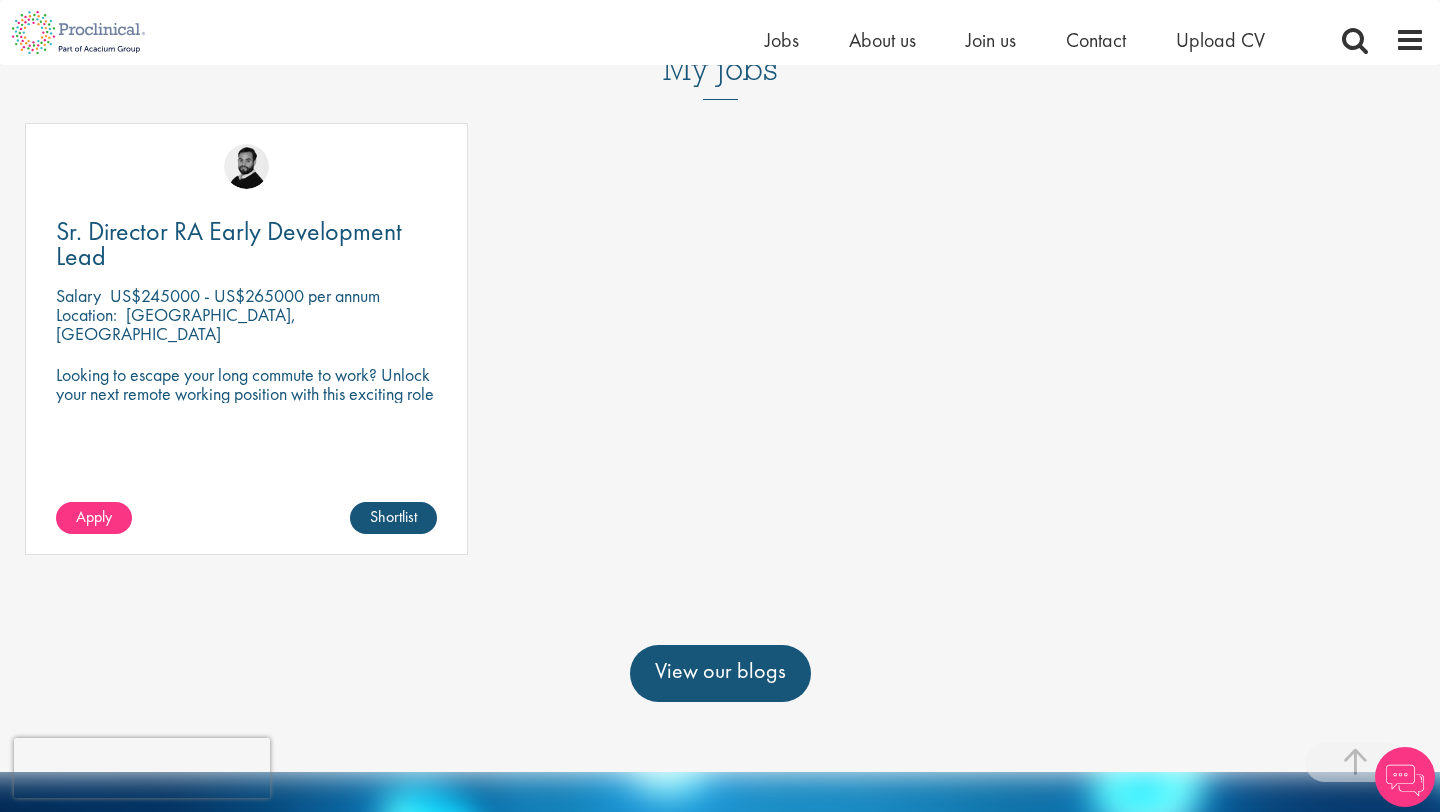 click at bounding box center [1405, 777] 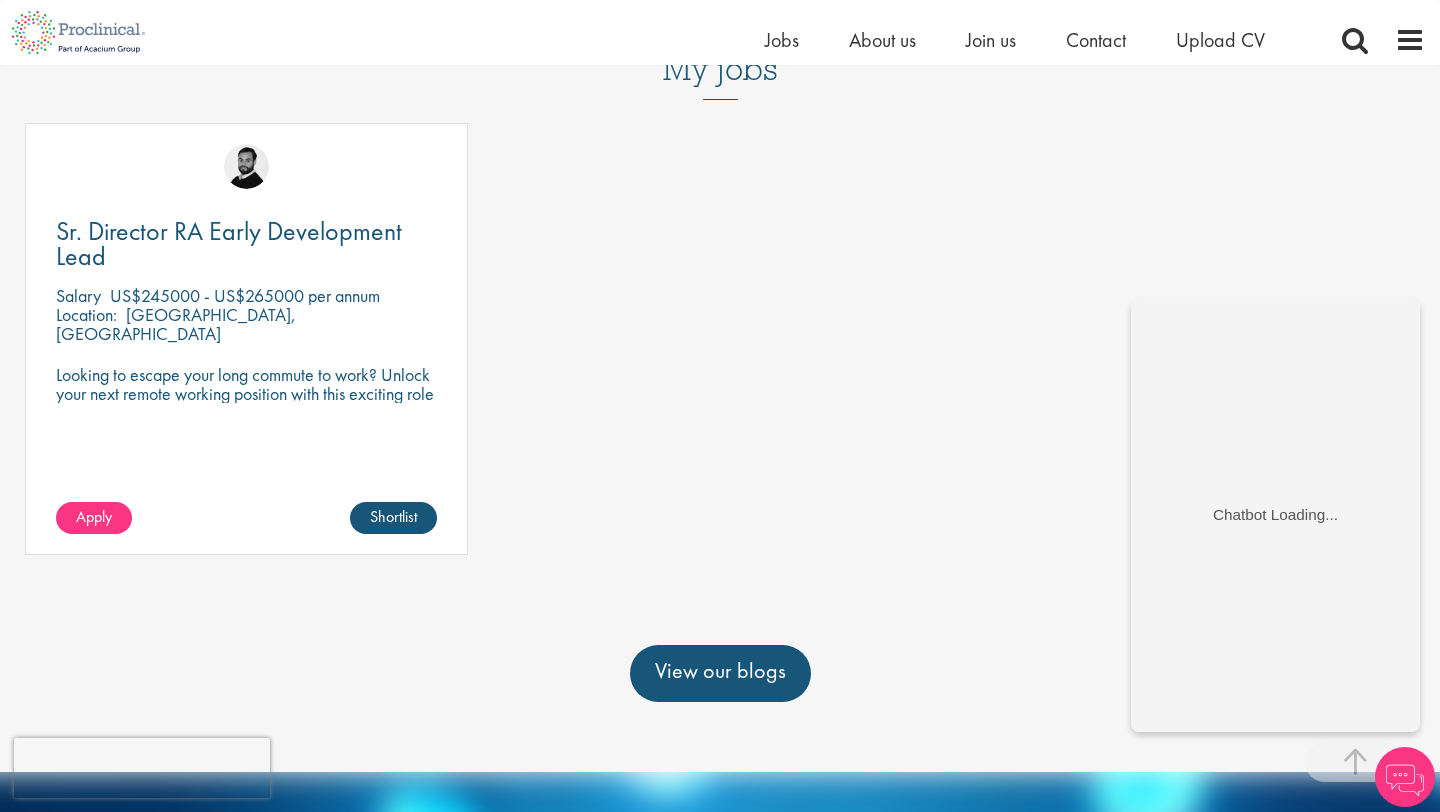 click on "Sr. Director RA Early Development Lead
Salary
US$245000 - US$265000 per annum
Location:
Boston, USA
Looking to escape your long commute to work? Unlock your next remote working position with this exciting role in Regulatory Affairs!" at bounding box center [720, 304] 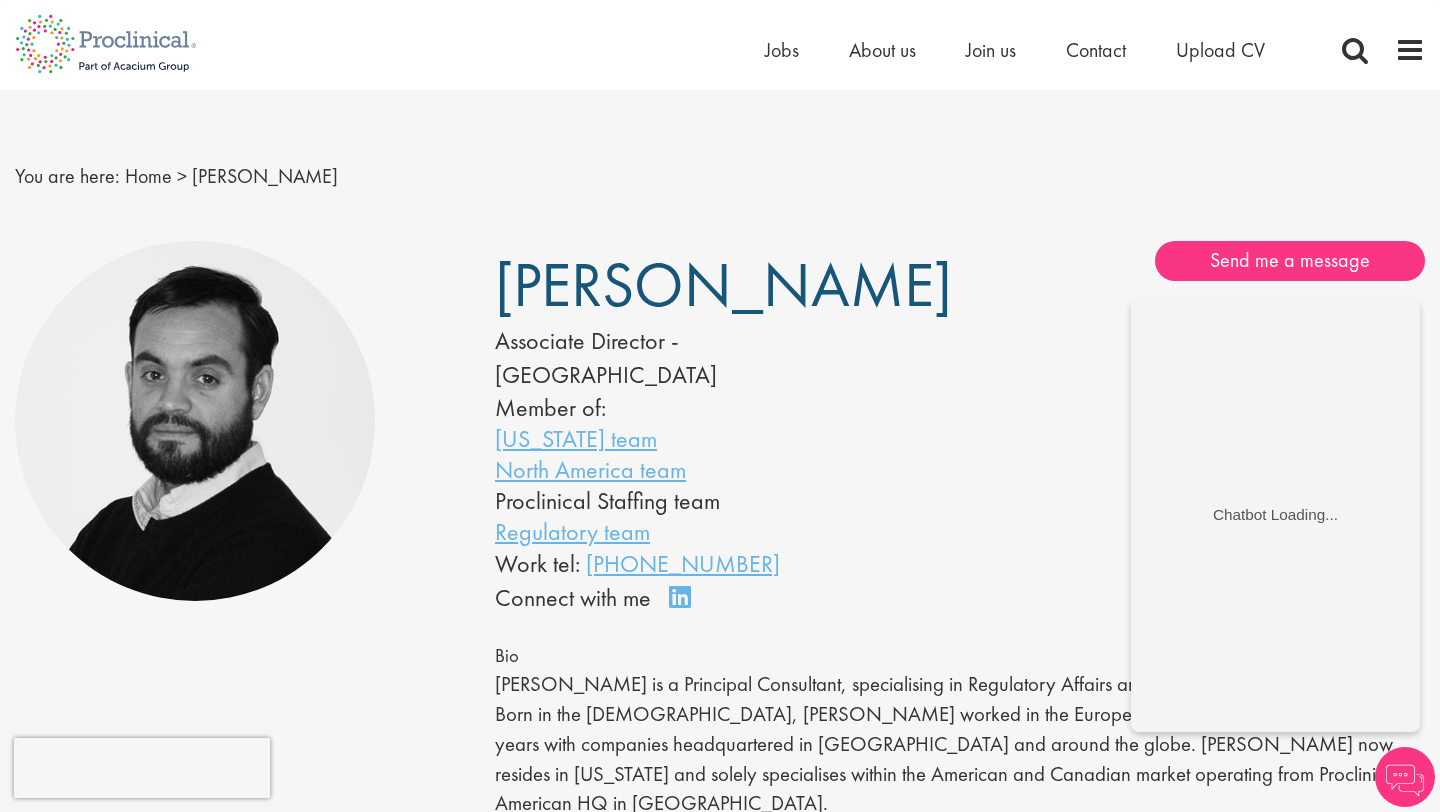scroll, scrollTop: 0, scrollLeft: 0, axis: both 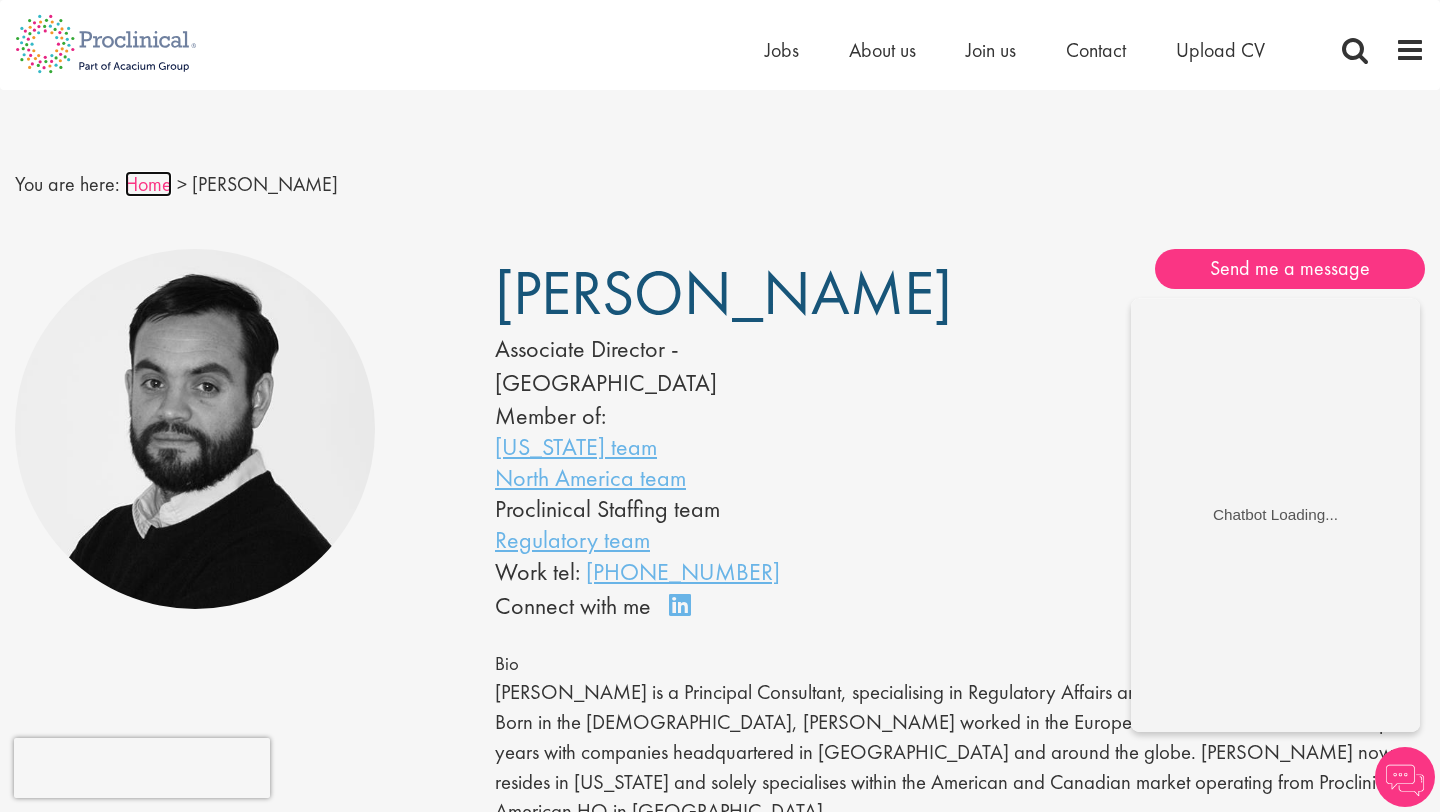 click on "Home" at bounding box center [148, 184] 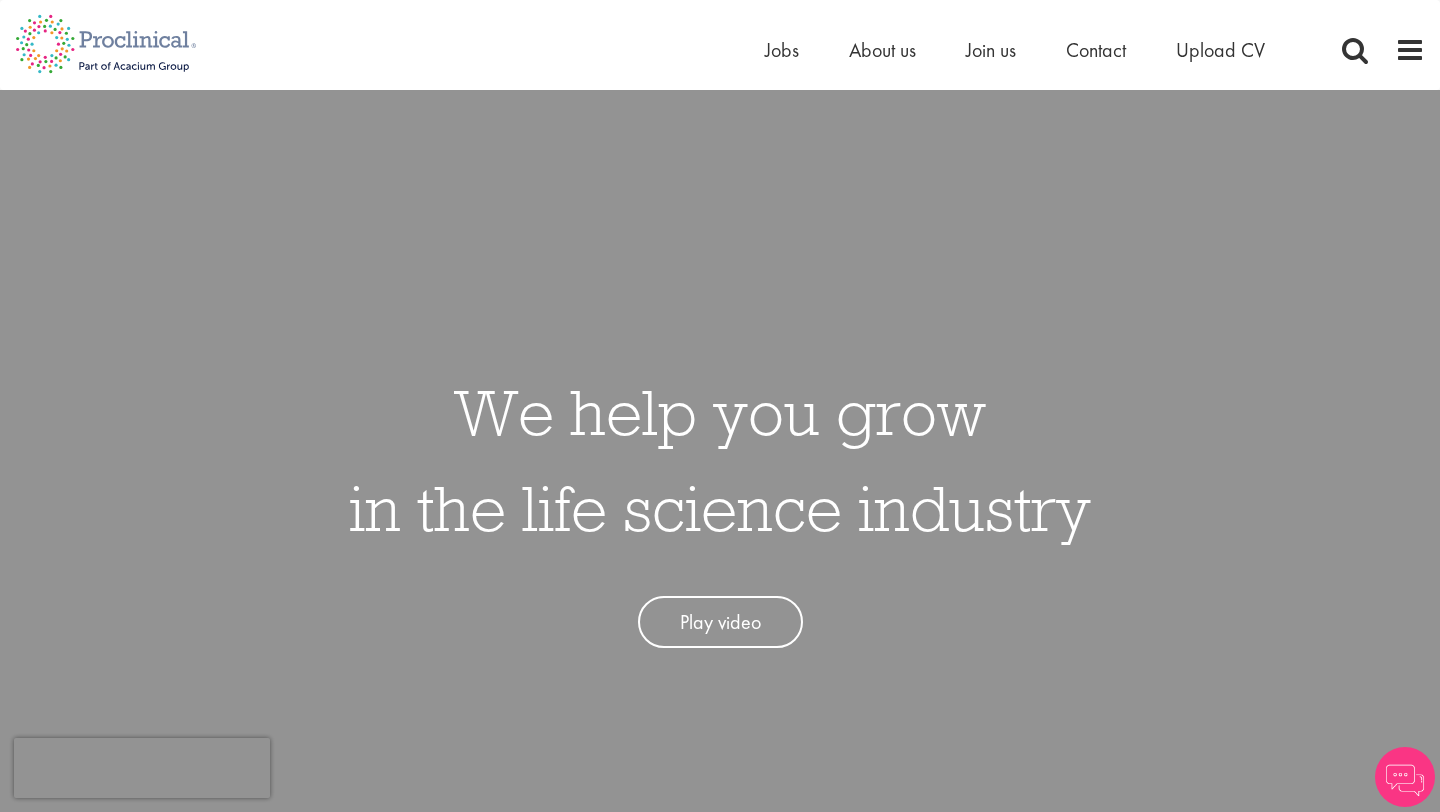 scroll, scrollTop: 0, scrollLeft: 0, axis: both 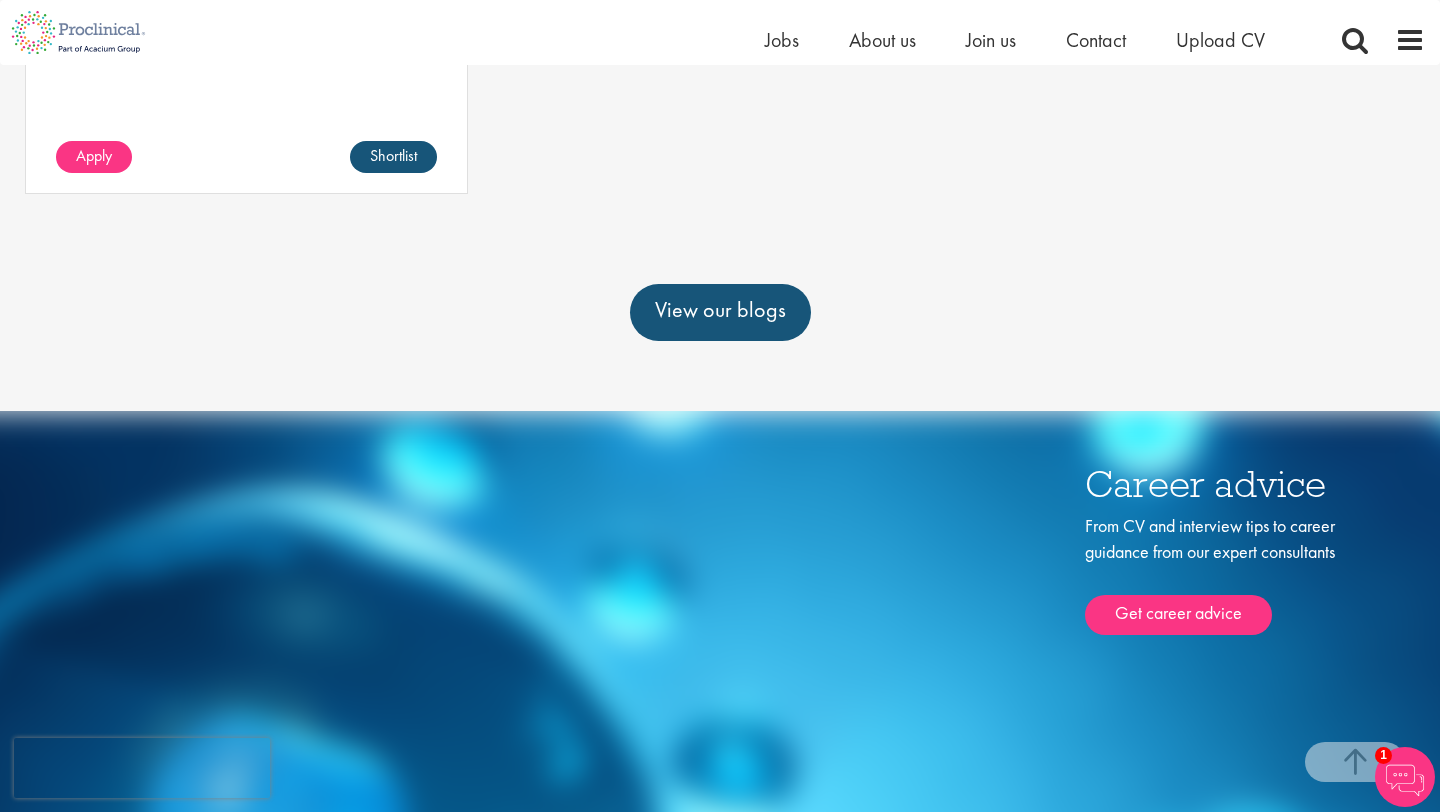 click at bounding box center (1405, 777) 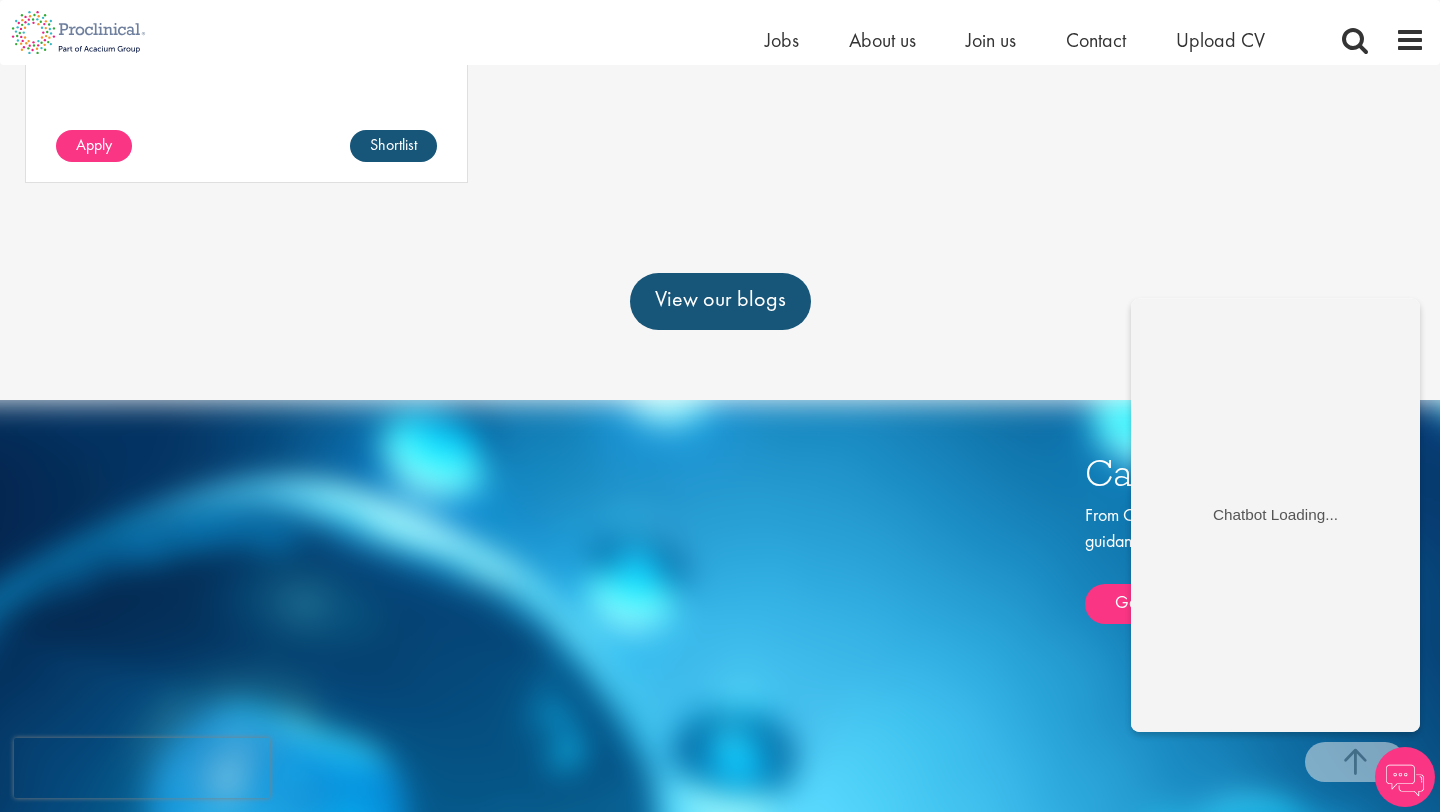 scroll, scrollTop: 1471, scrollLeft: 0, axis: vertical 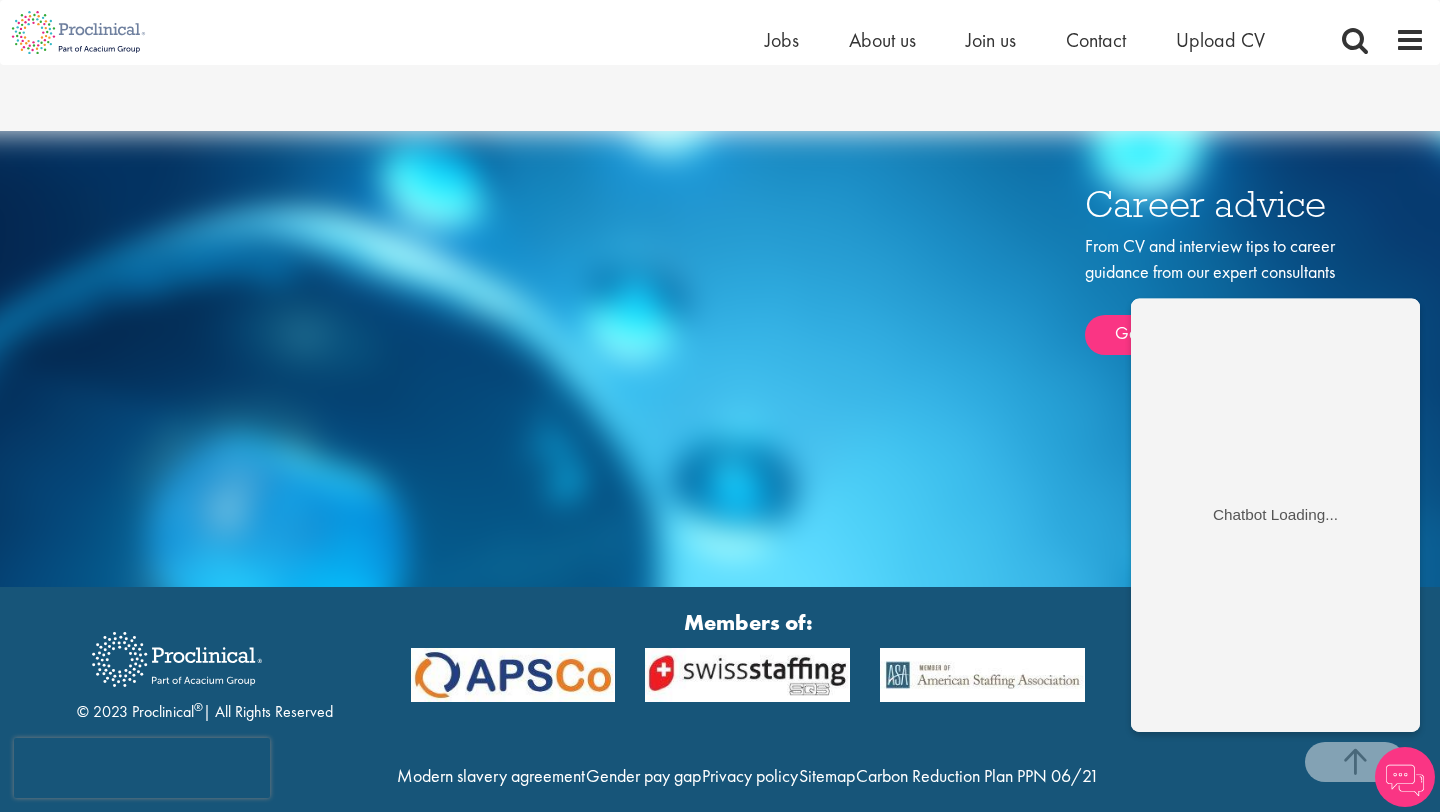 click on "Career advice
From CV and interview tips to career guidance from our expert consultants Get career advice" at bounding box center (720, 359) 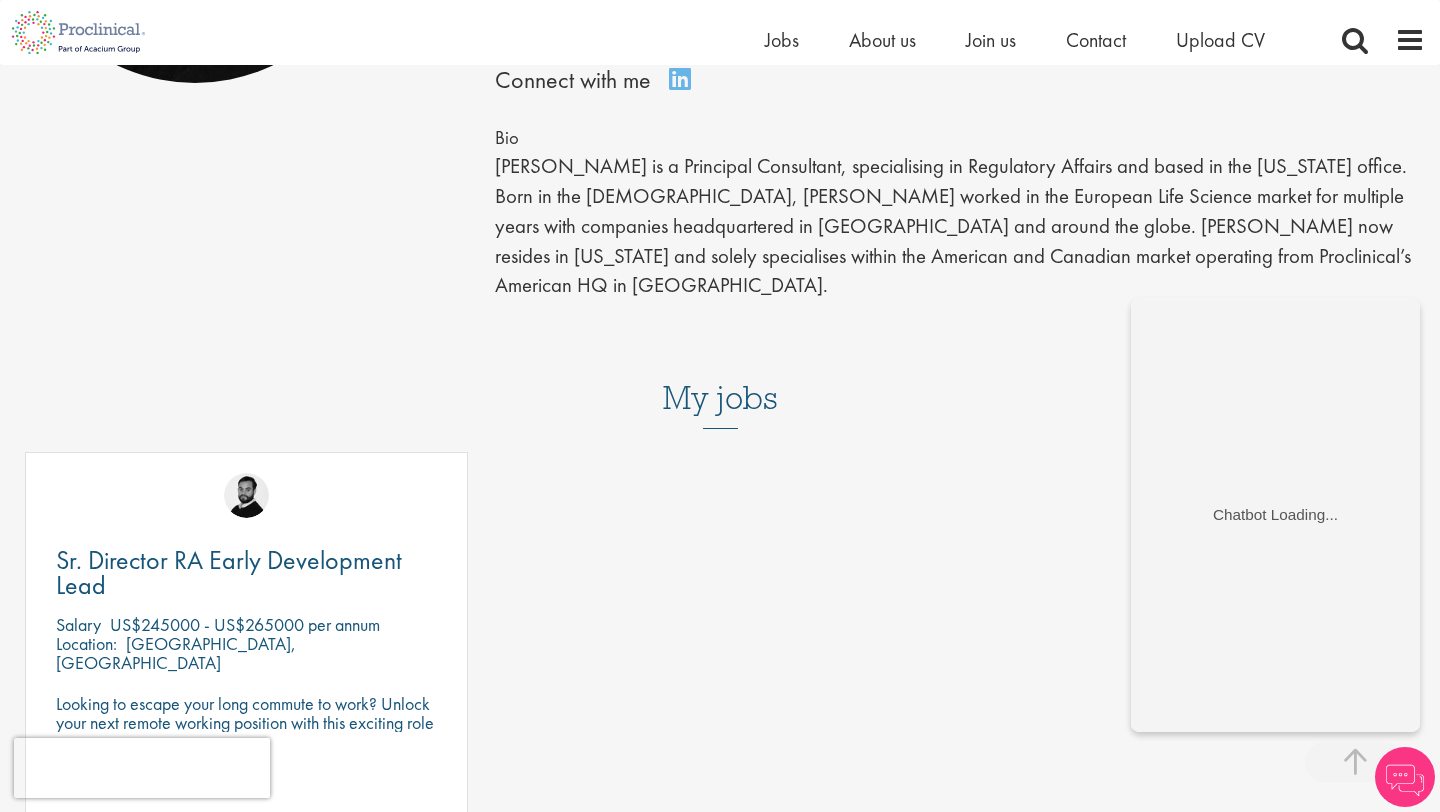 scroll, scrollTop: 0, scrollLeft: 0, axis: both 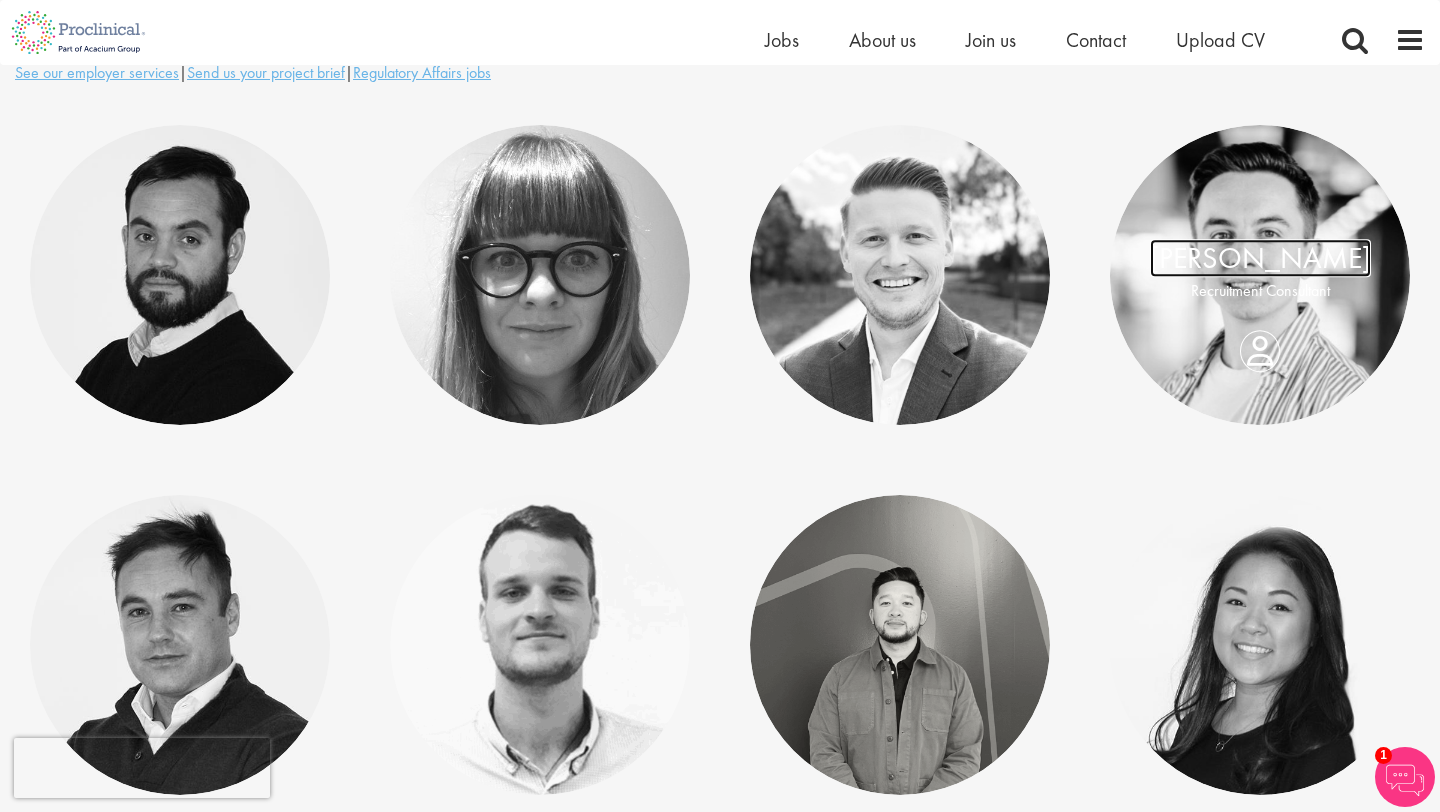 click on "[PERSON_NAME]" at bounding box center (1260, 258) 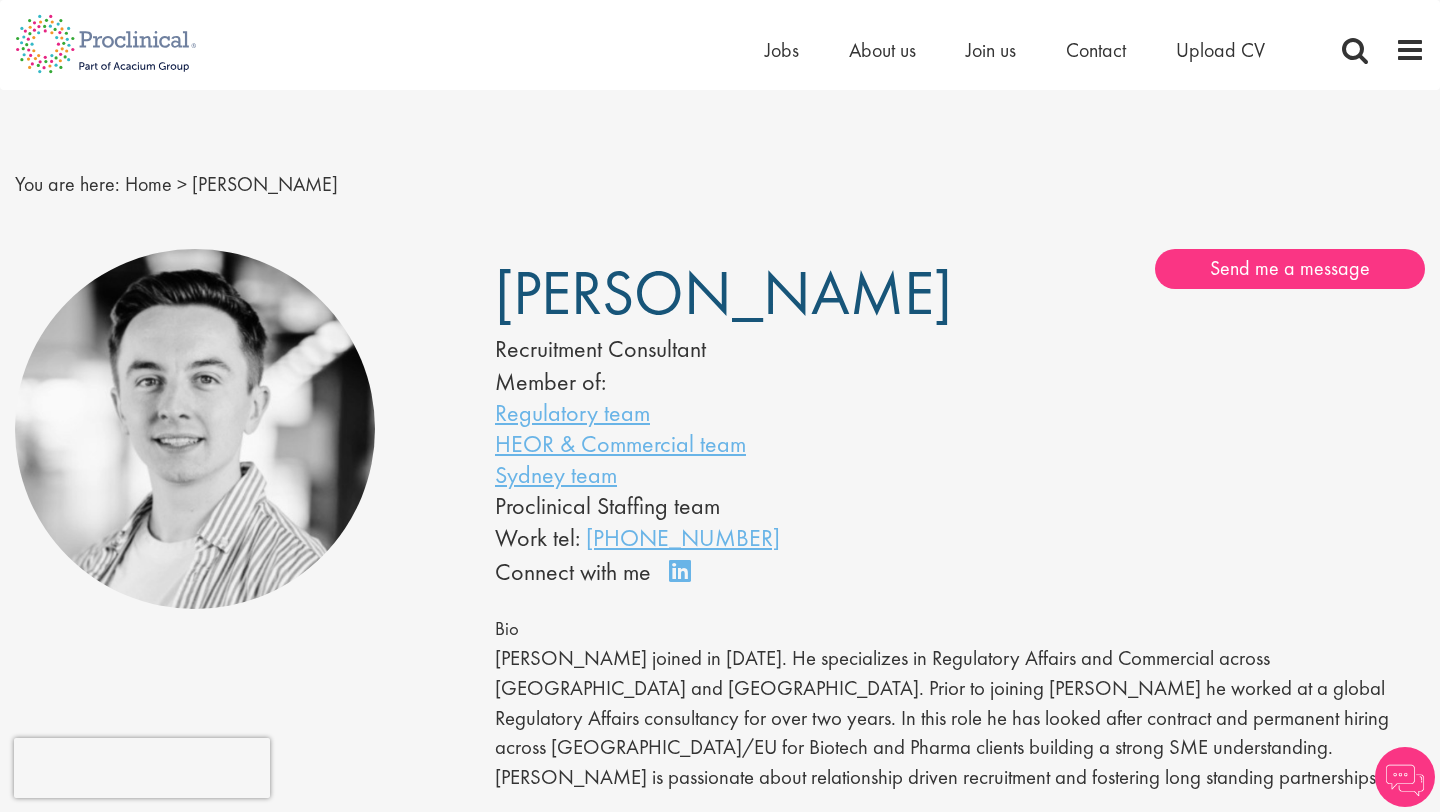 scroll, scrollTop: 0, scrollLeft: 0, axis: both 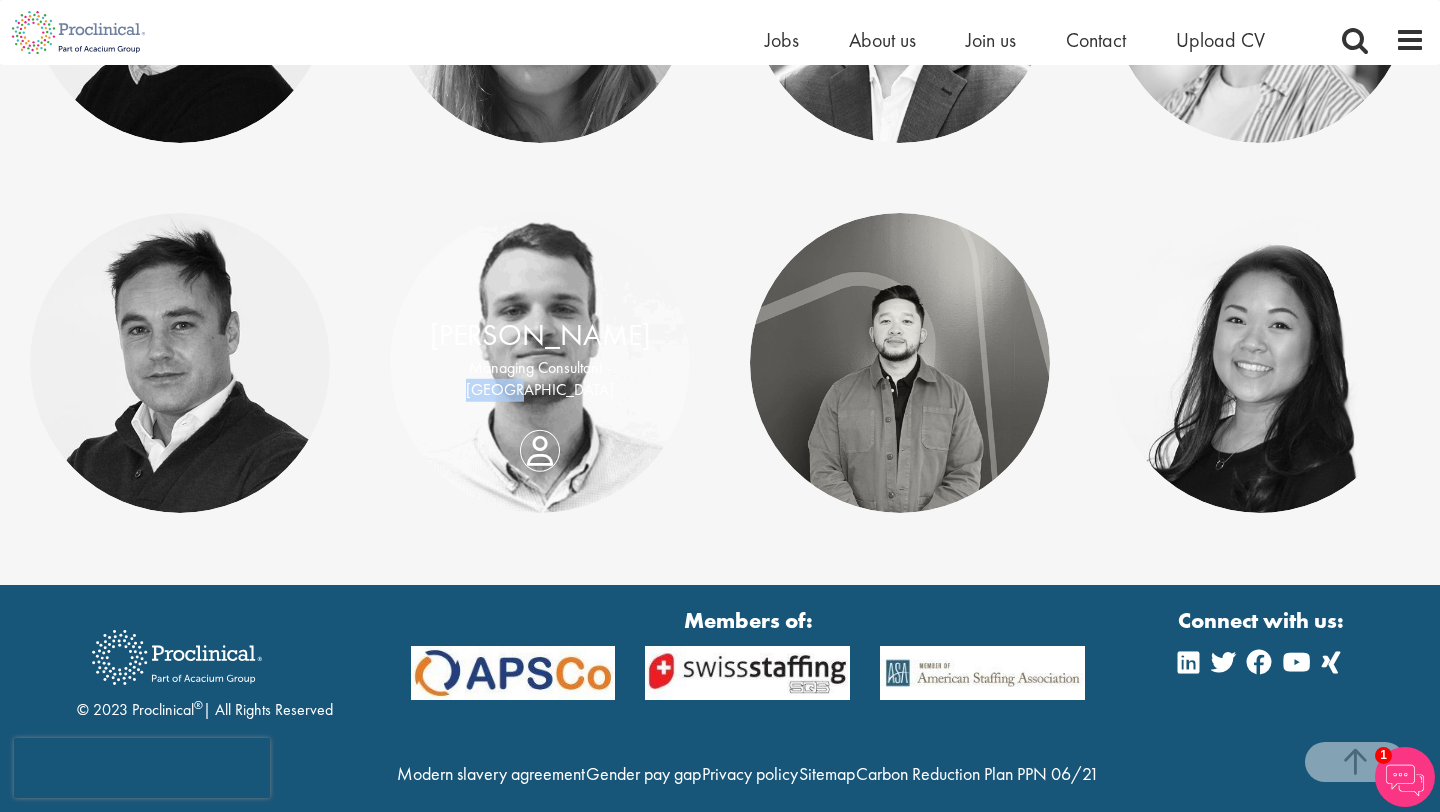 drag, startPoint x: 588, startPoint y: 379, endPoint x: 657, endPoint y: 379, distance: 69 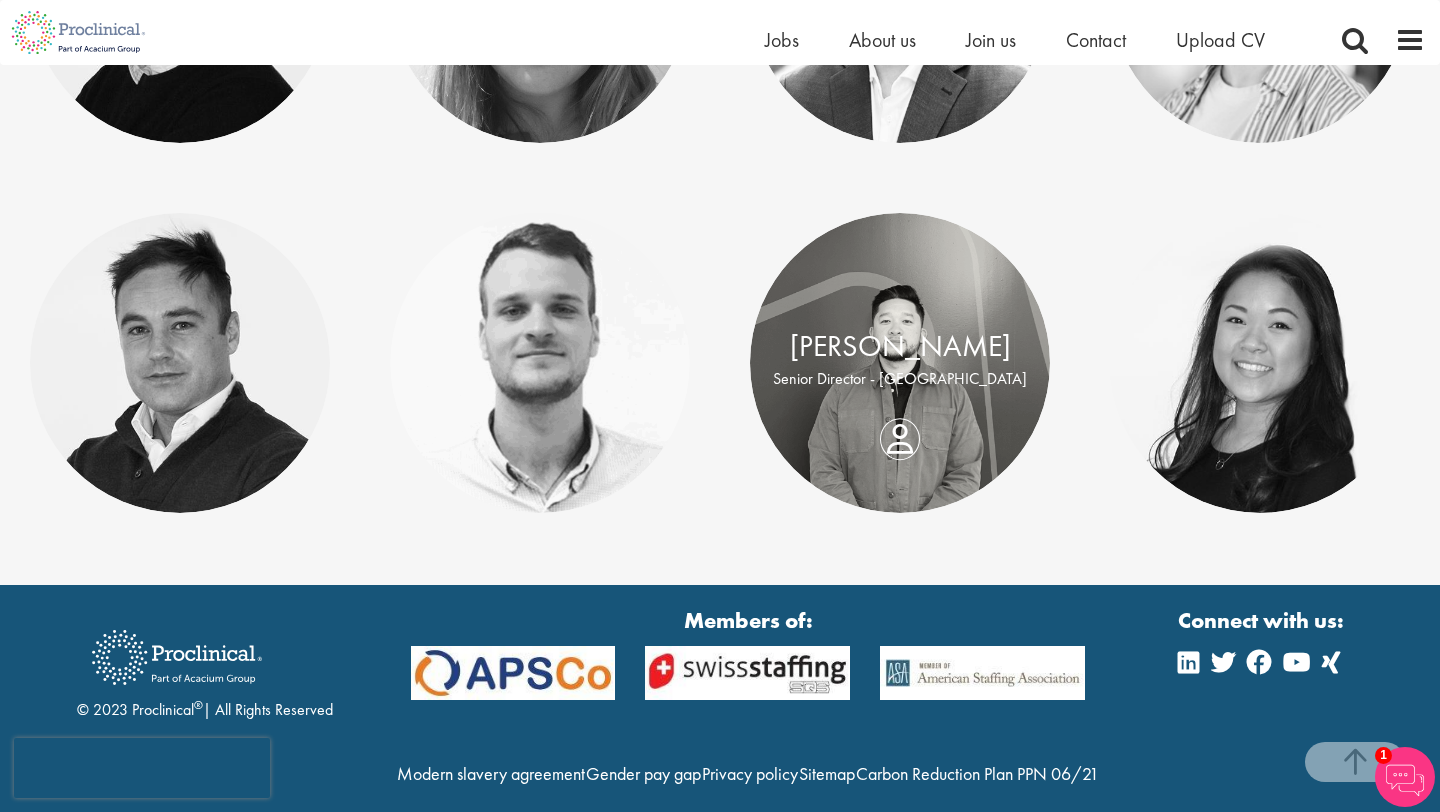click on "[PERSON_NAME]" at bounding box center [900, 346] 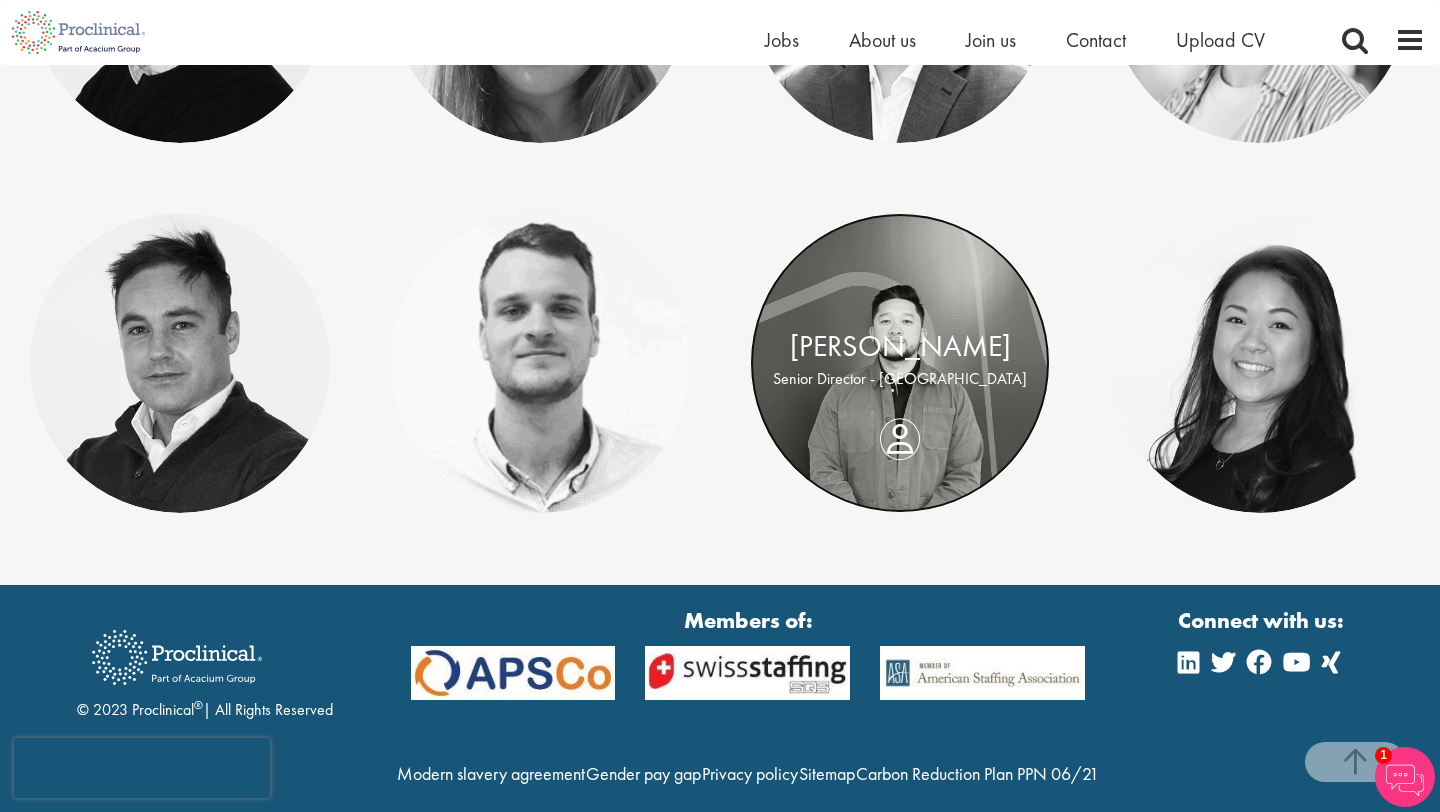 click at bounding box center [900, 363] 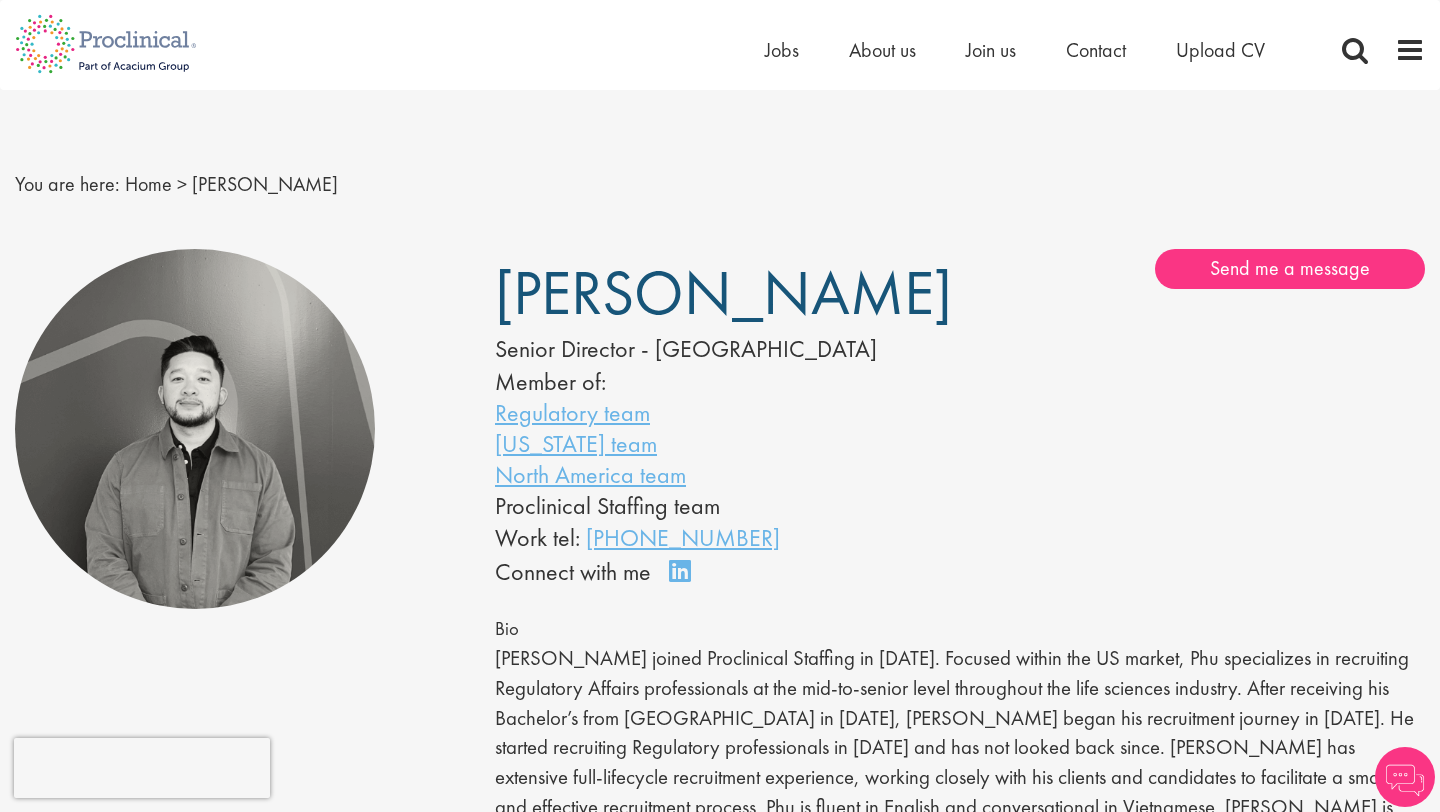 scroll, scrollTop: 0, scrollLeft: 0, axis: both 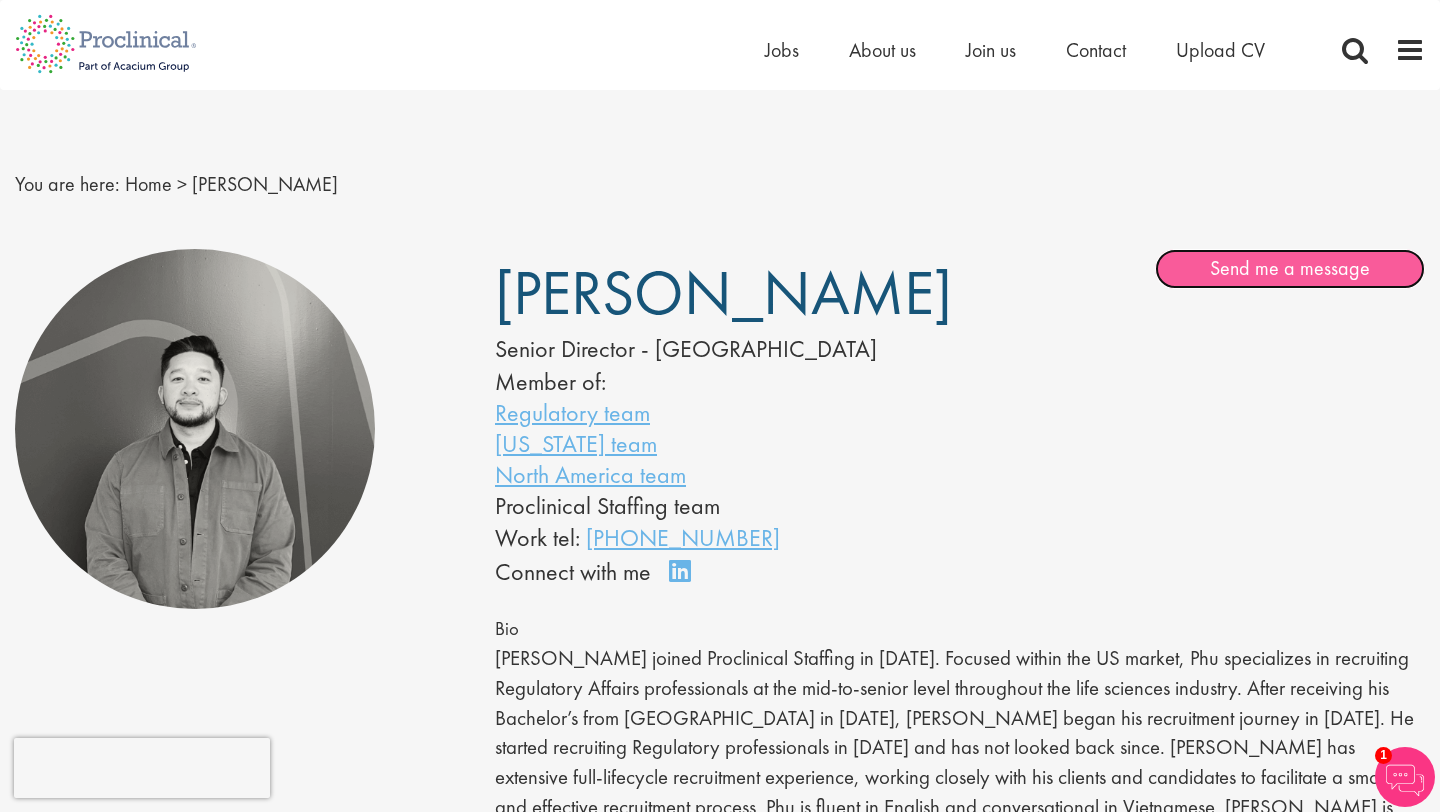 click on "Send me a message" at bounding box center (1290, 269) 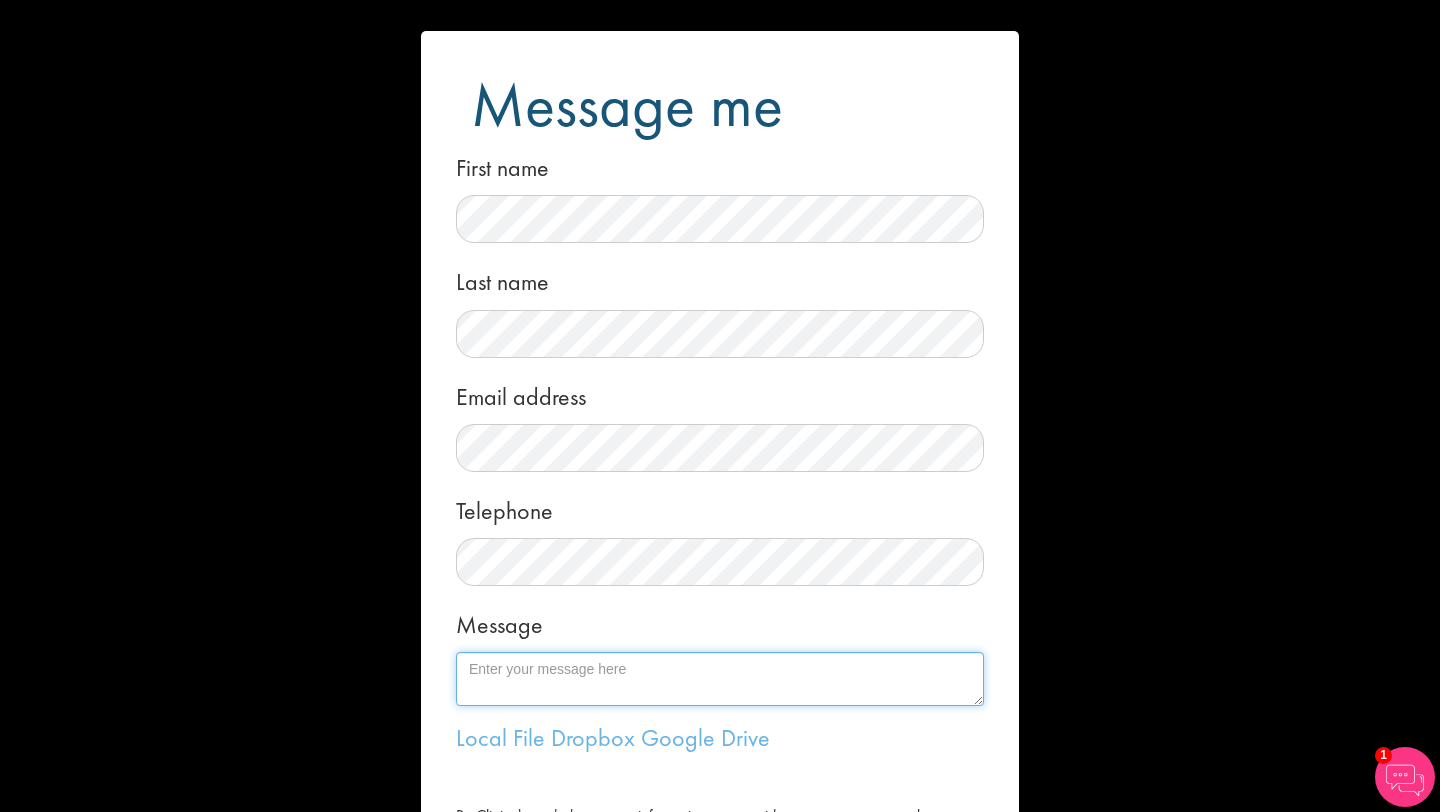 click on "Message" at bounding box center (720, 679) 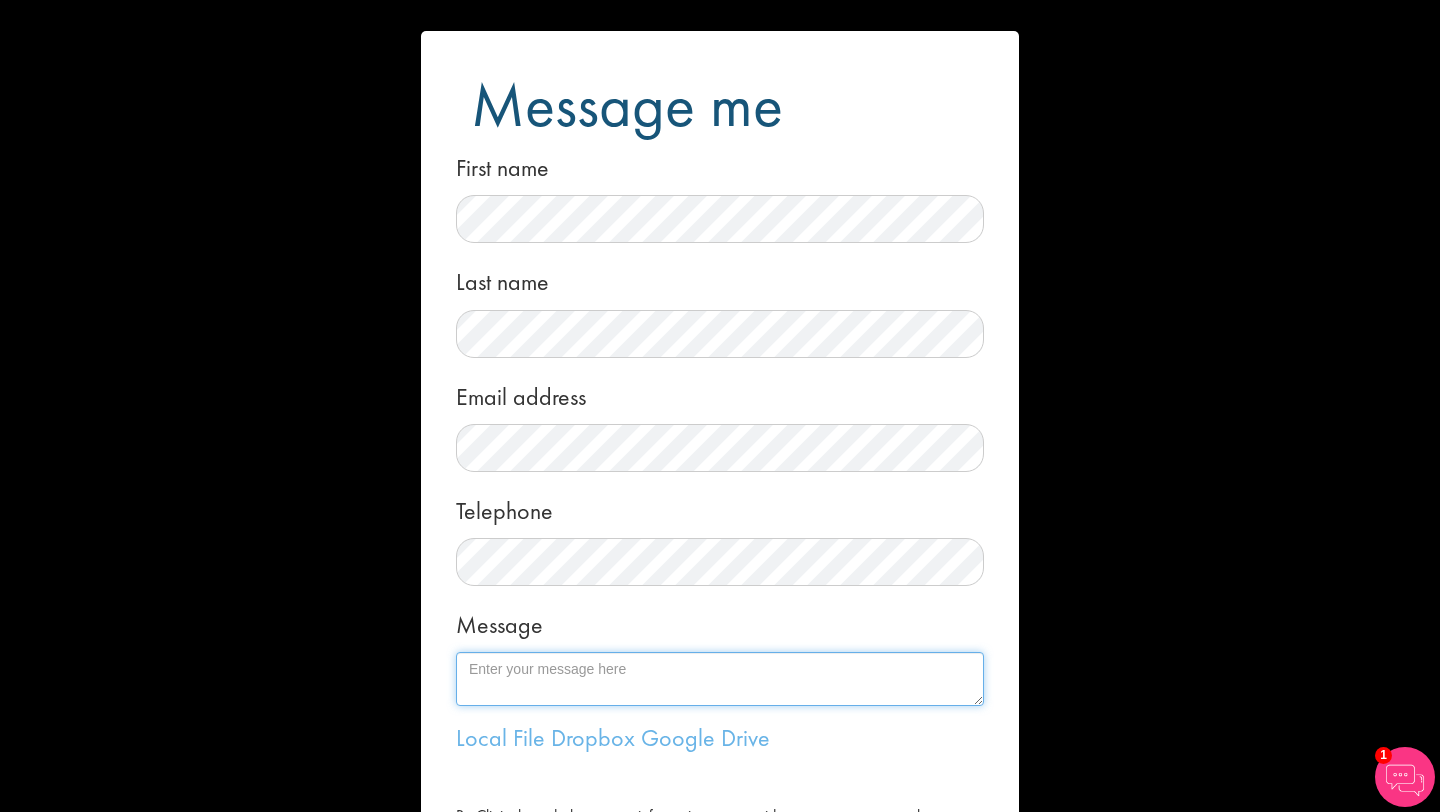 click on "Message" at bounding box center (720, 679) 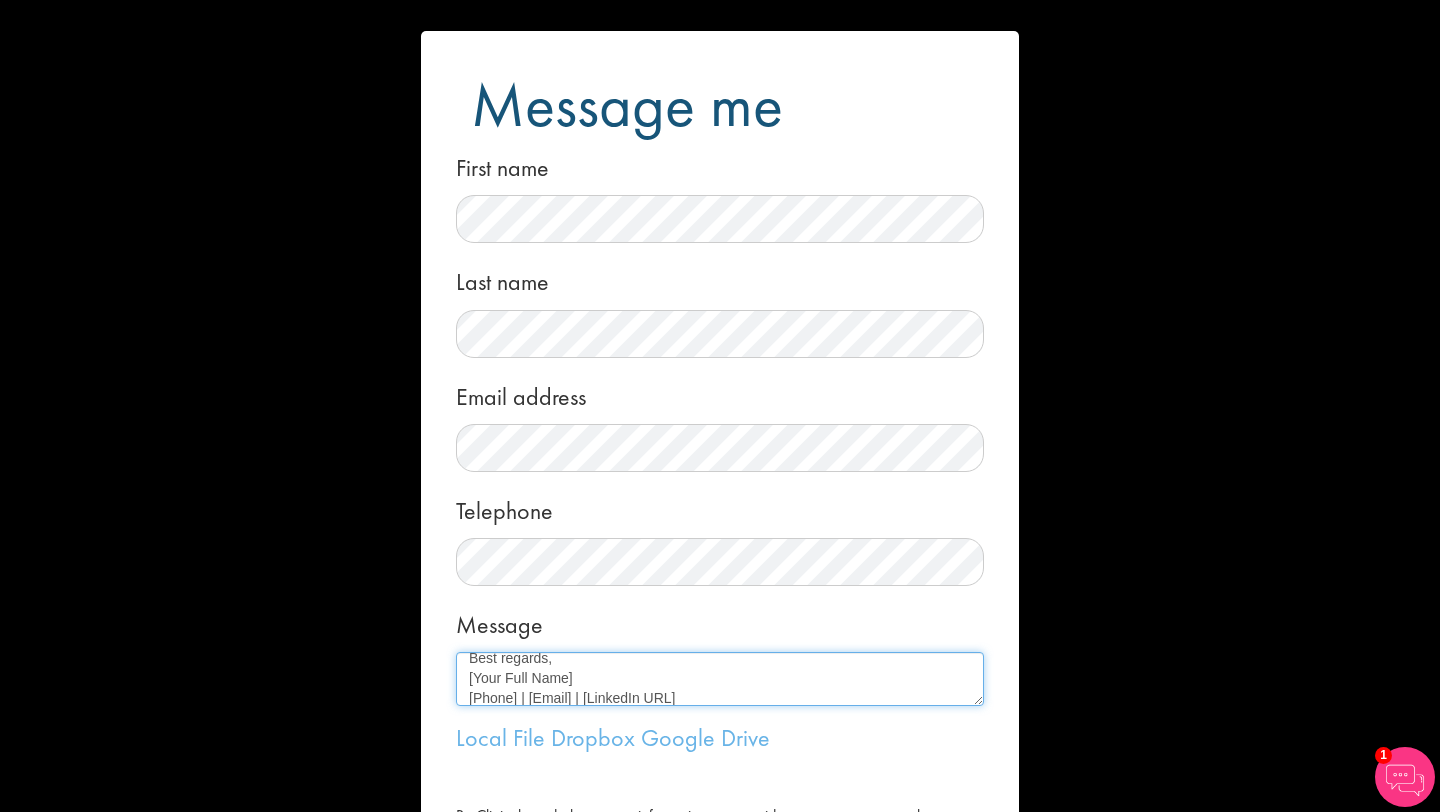 scroll, scrollTop: 0, scrollLeft: 0, axis: both 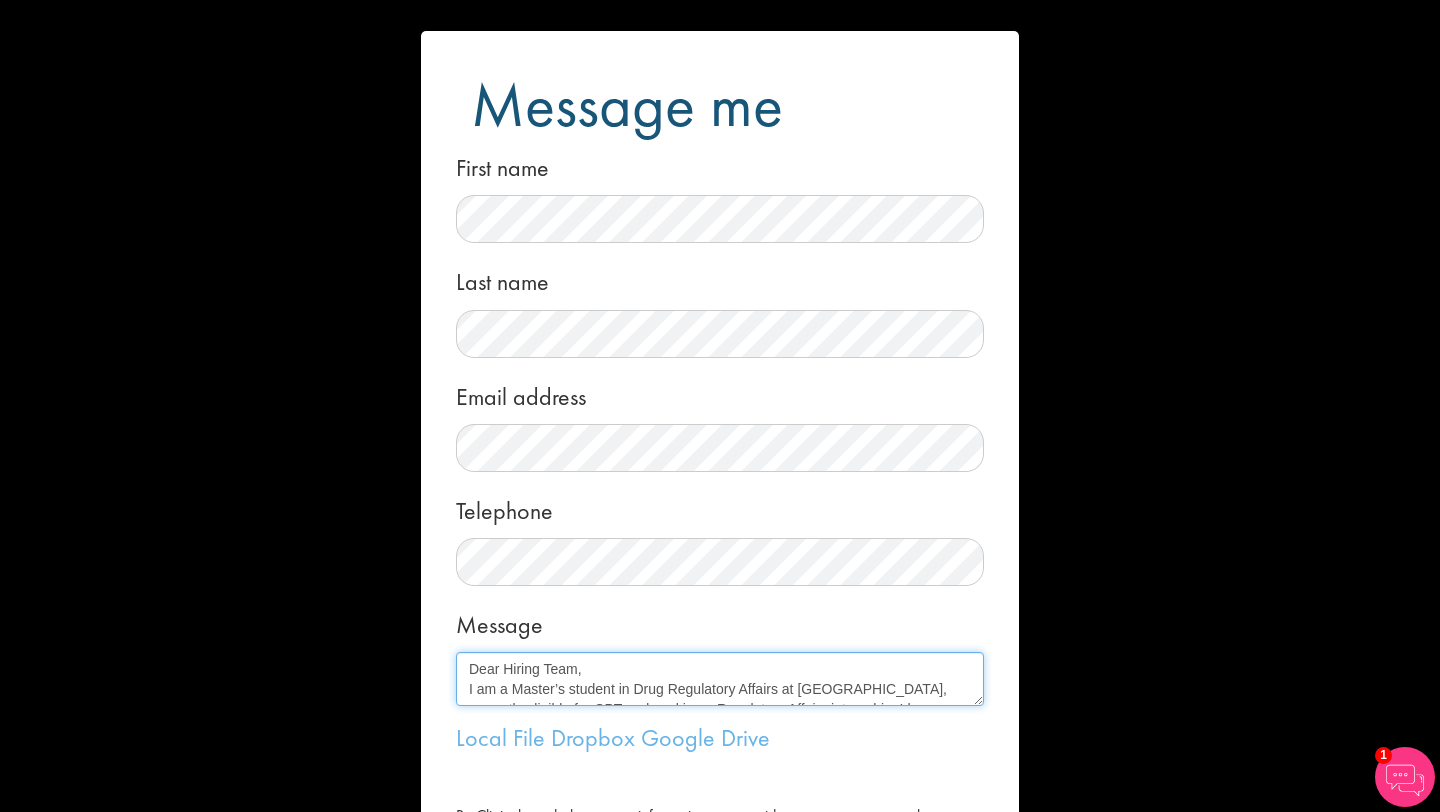 drag, startPoint x: 505, startPoint y: 670, endPoint x: 573, endPoint y: 670, distance: 68 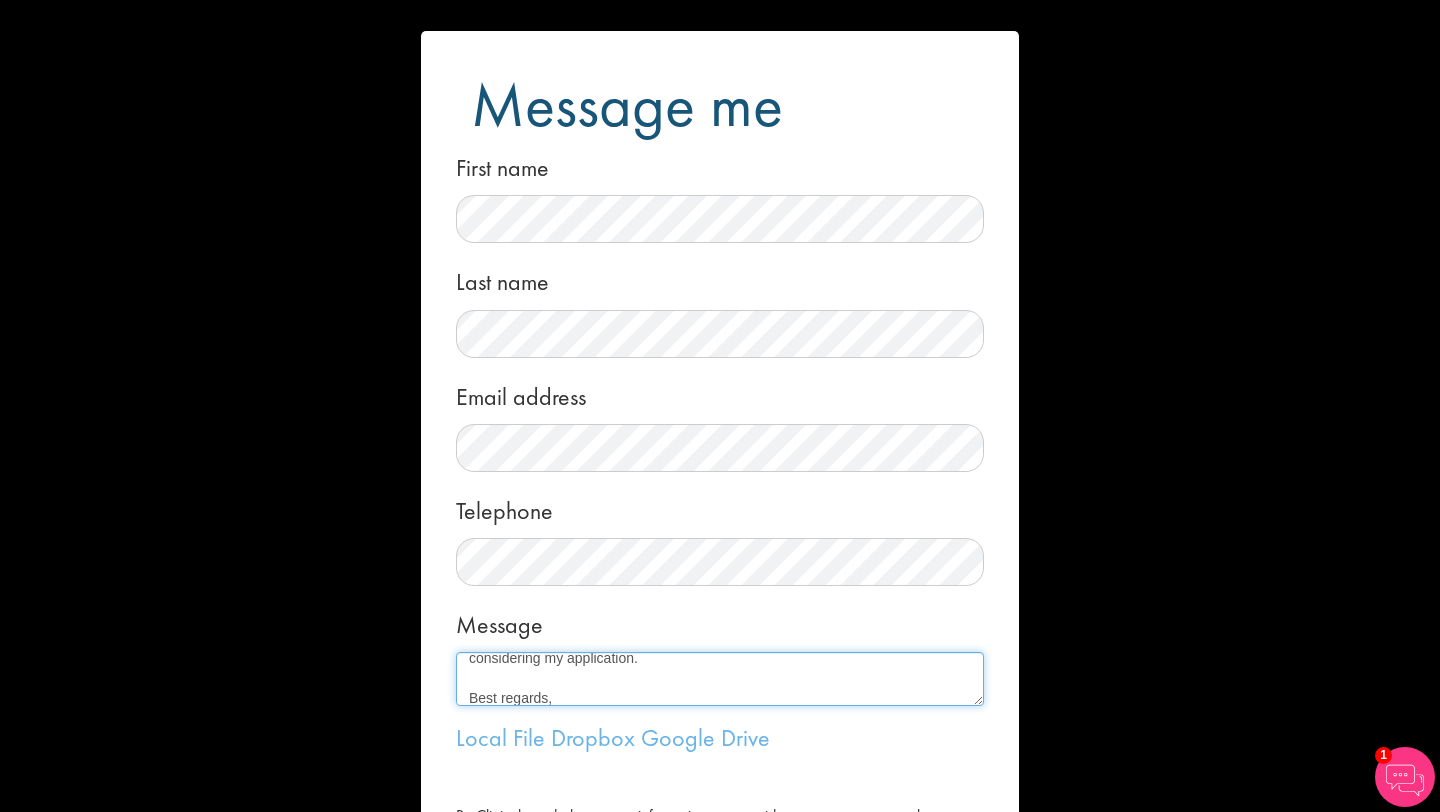 scroll, scrollTop: 220, scrollLeft: 0, axis: vertical 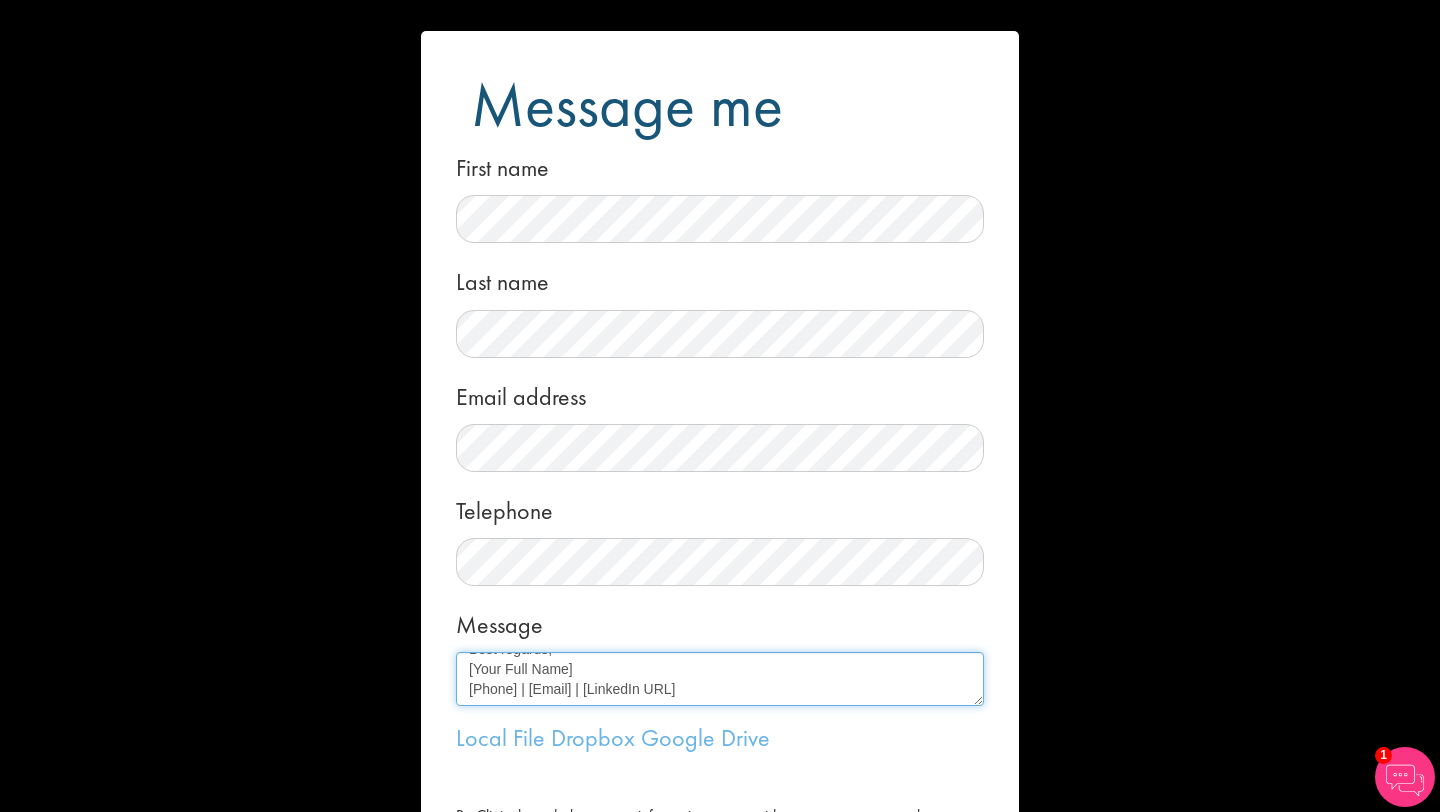 drag, startPoint x: 469, startPoint y: 669, endPoint x: 703, endPoint y: 692, distance: 235.12762 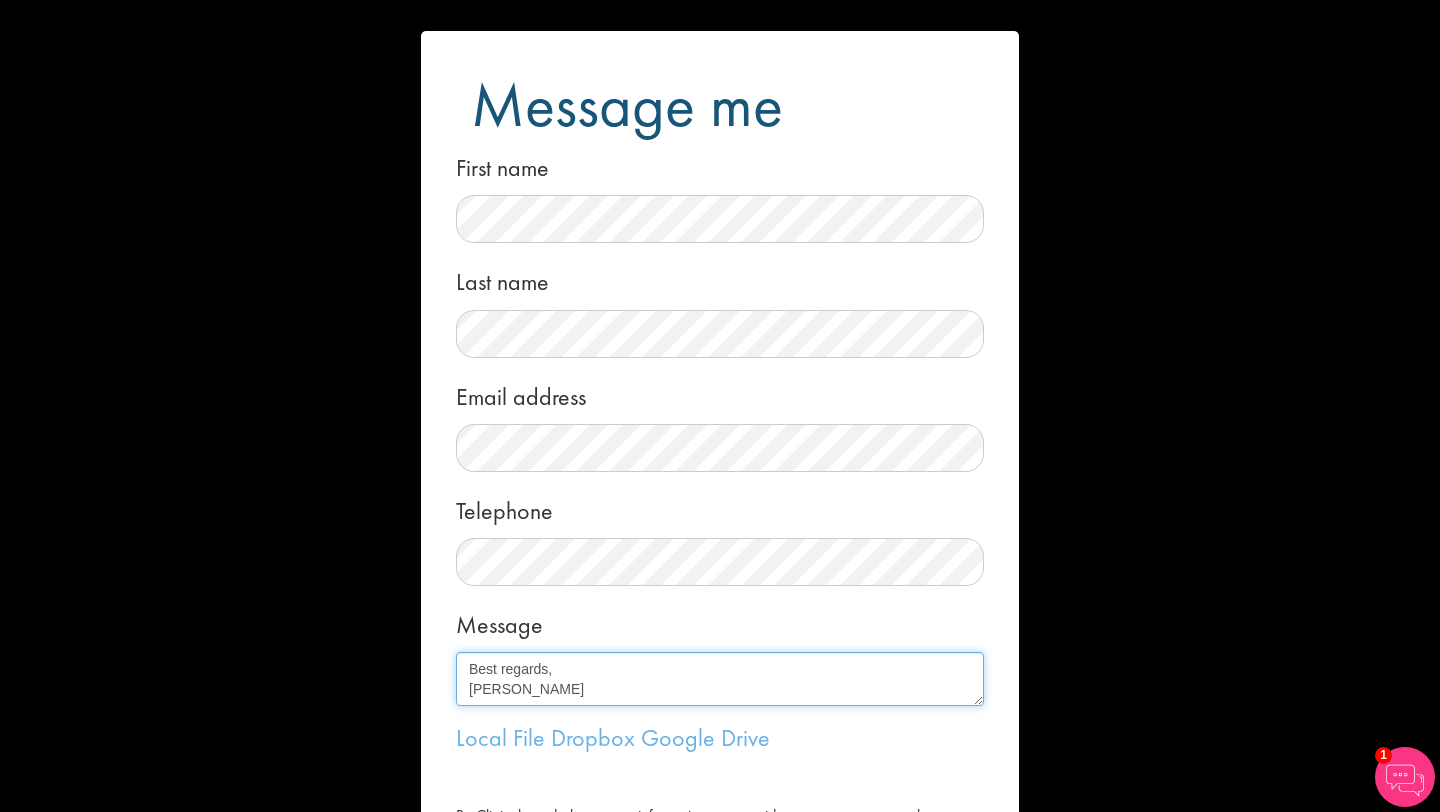 scroll, scrollTop: 220, scrollLeft: 0, axis: vertical 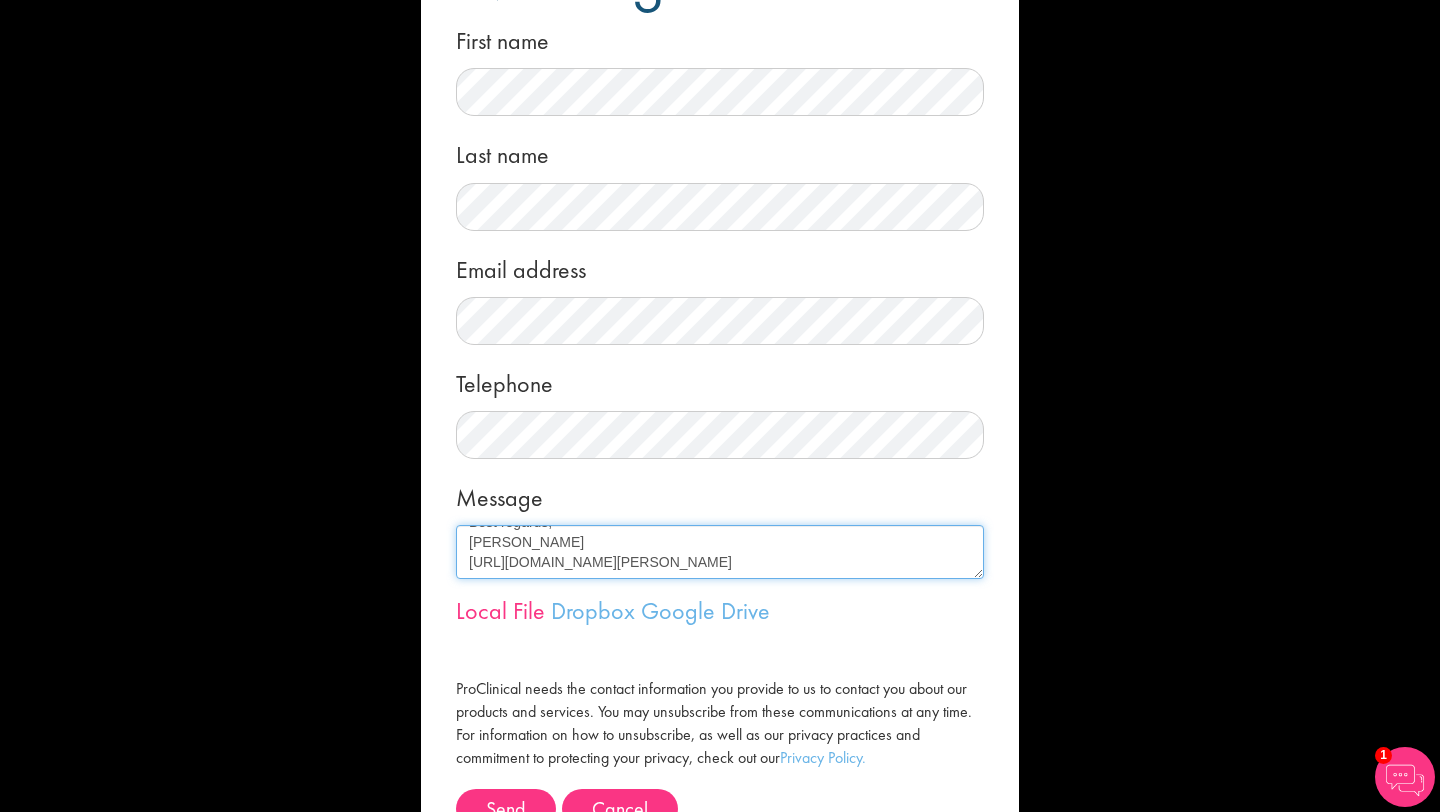 type on "Dear [PERSON_NAME],
I am a Master’s student in Drug Regulatory Affairs at [GEOGRAPHIC_DATA], currently eligible for CPT and seeking a Regulatory Affairs internship. I have a strong foundation in FDA submissions, eCTD structure, and ICH-GCP compliance.
I’m available for part-time (or full-time if during break) remote or on-site internships and eager to contribute to your regulatory team. Thank you for considering my application.
Best regards,
[PERSON_NAME]
[URL][DOMAIN_NAME][PERSON_NAME]" 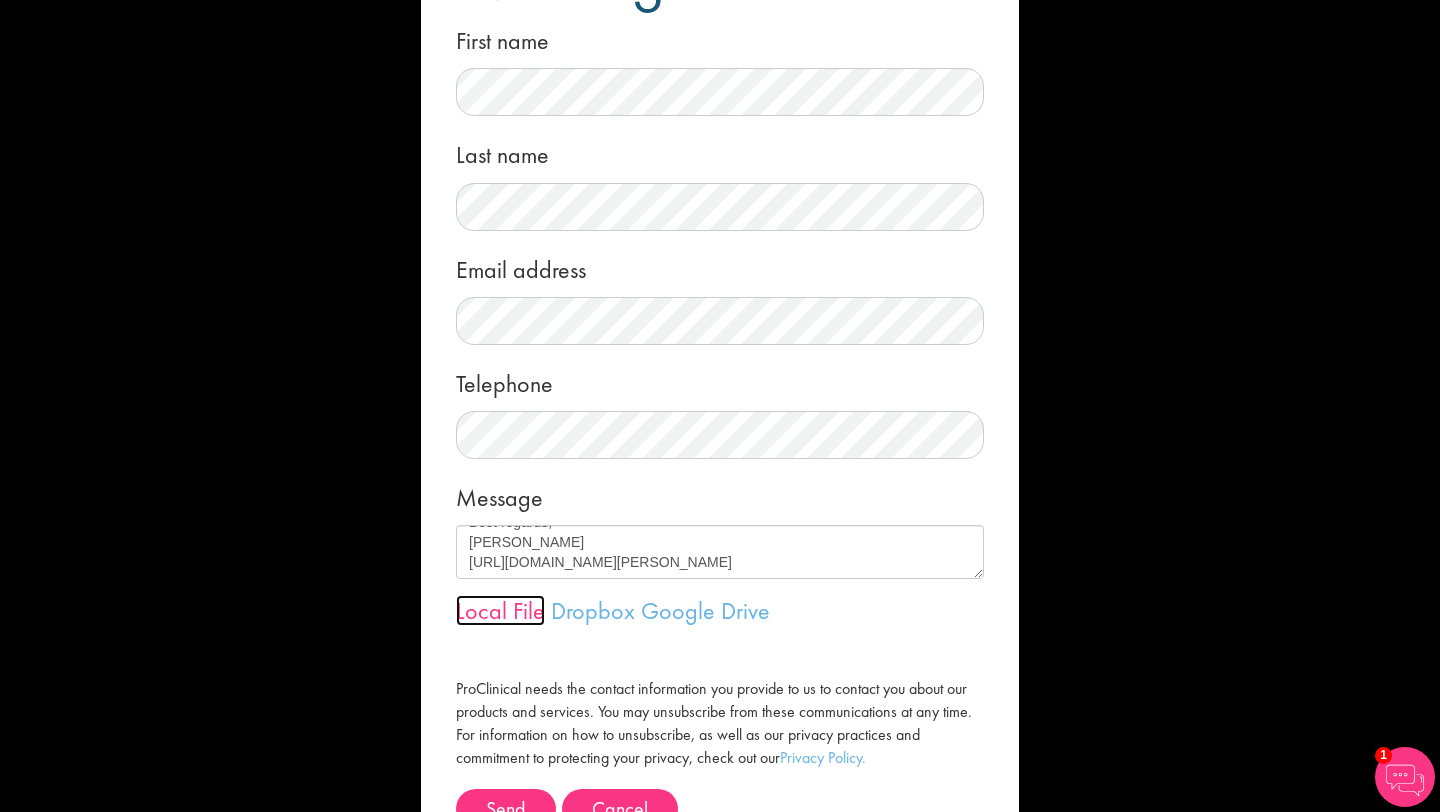 click on "Local File" at bounding box center (500, 610) 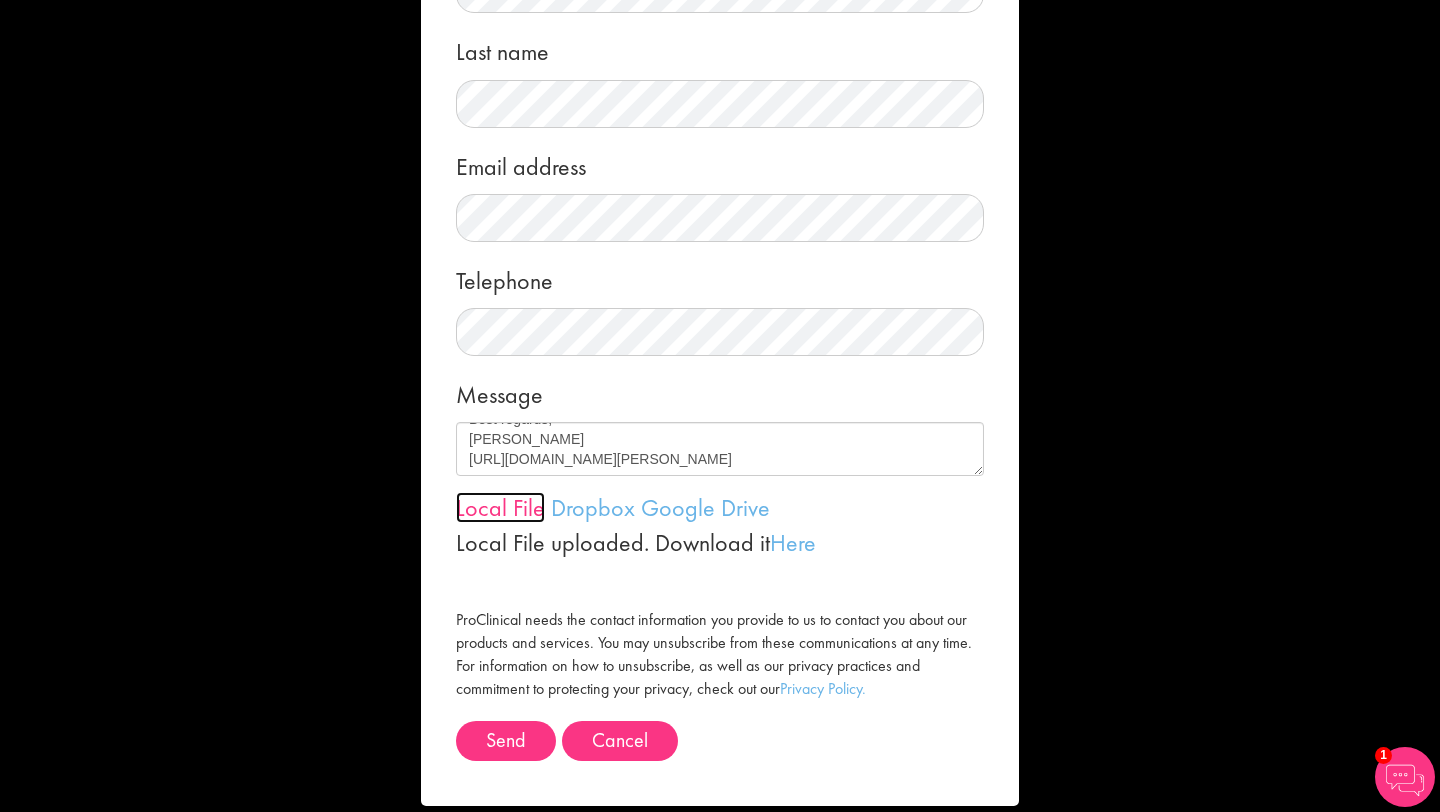 scroll, scrollTop: 254, scrollLeft: 0, axis: vertical 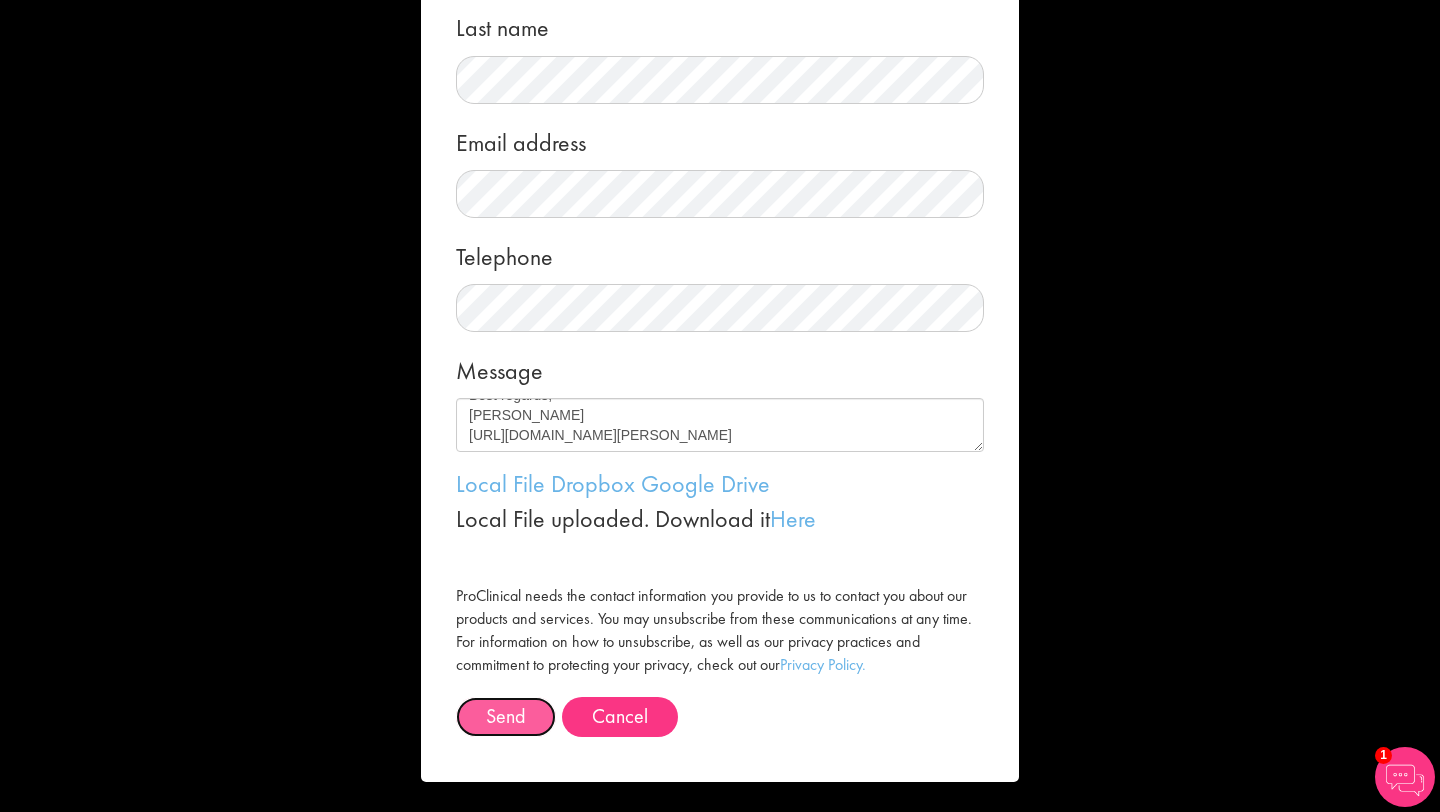 click on "Send" at bounding box center (506, 717) 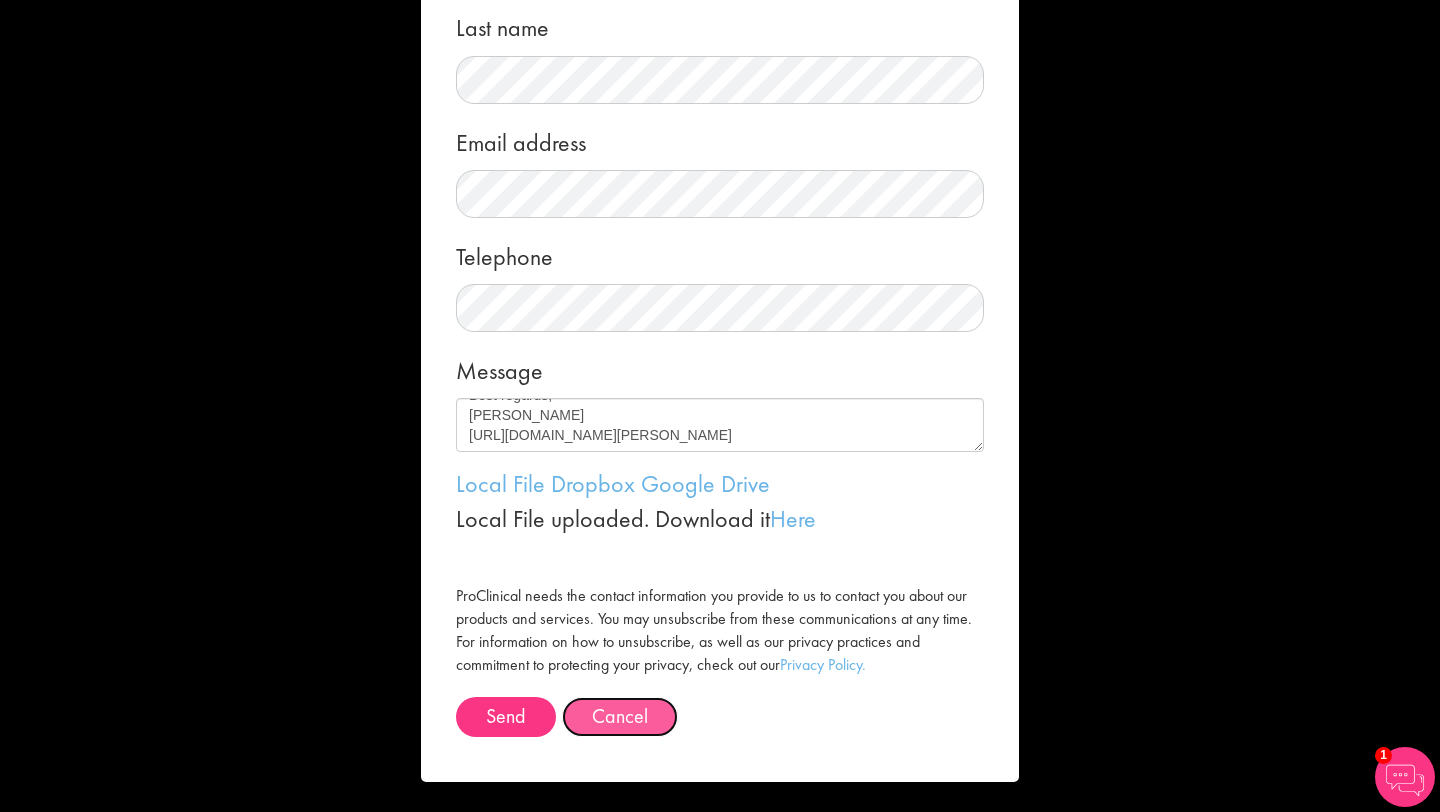 click on "Cancel" at bounding box center [620, 717] 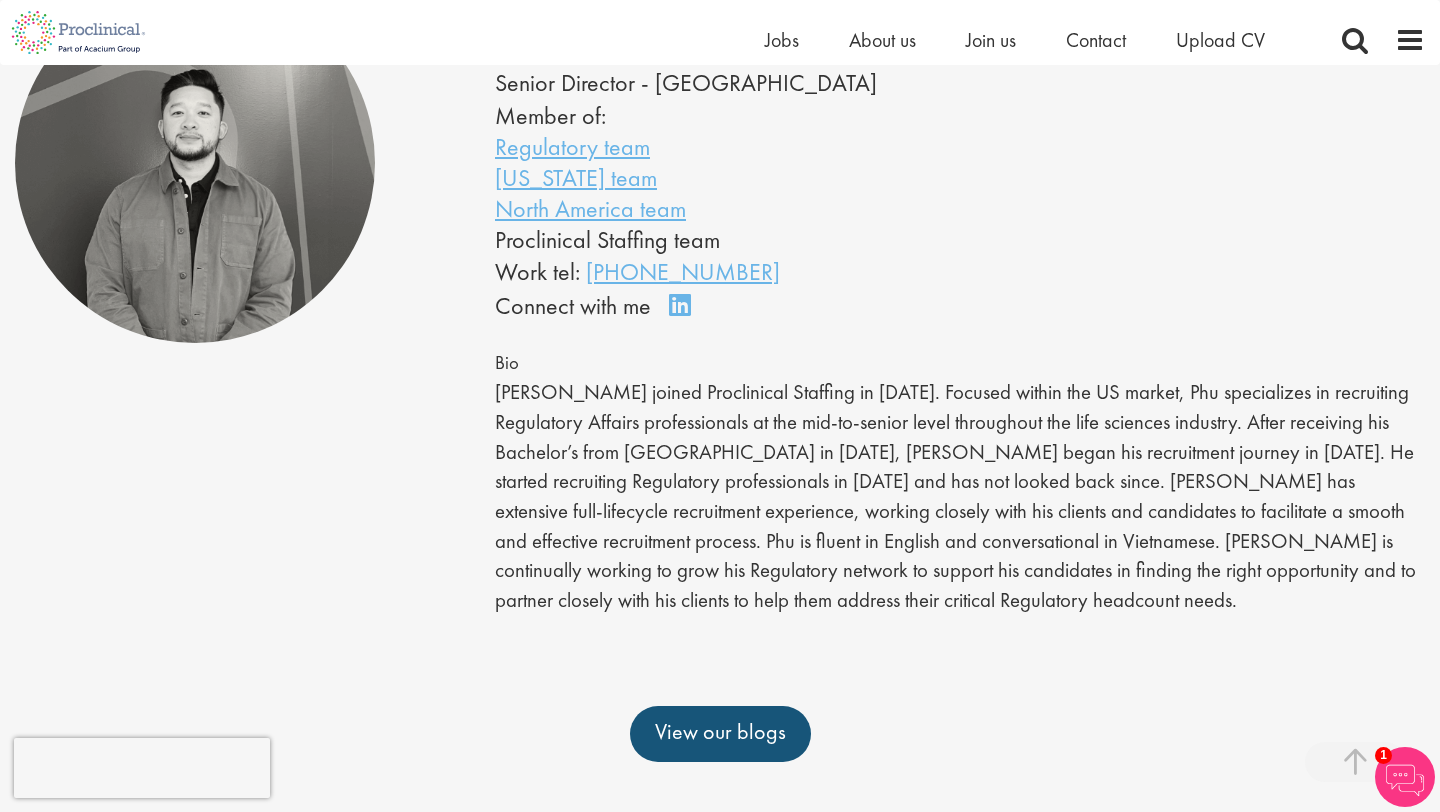 scroll, scrollTop: 0, scrollLeft: 0, axis: both 